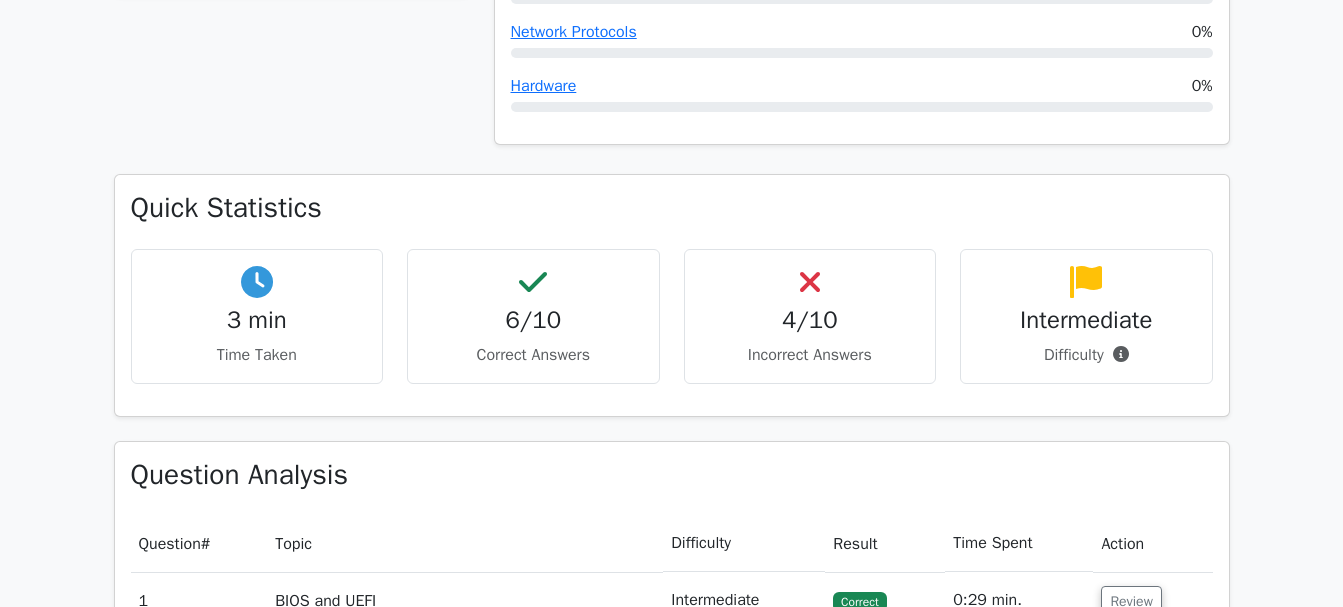 scroll, scrollTop: 1200, scrollLeft: 0, axis: vertical 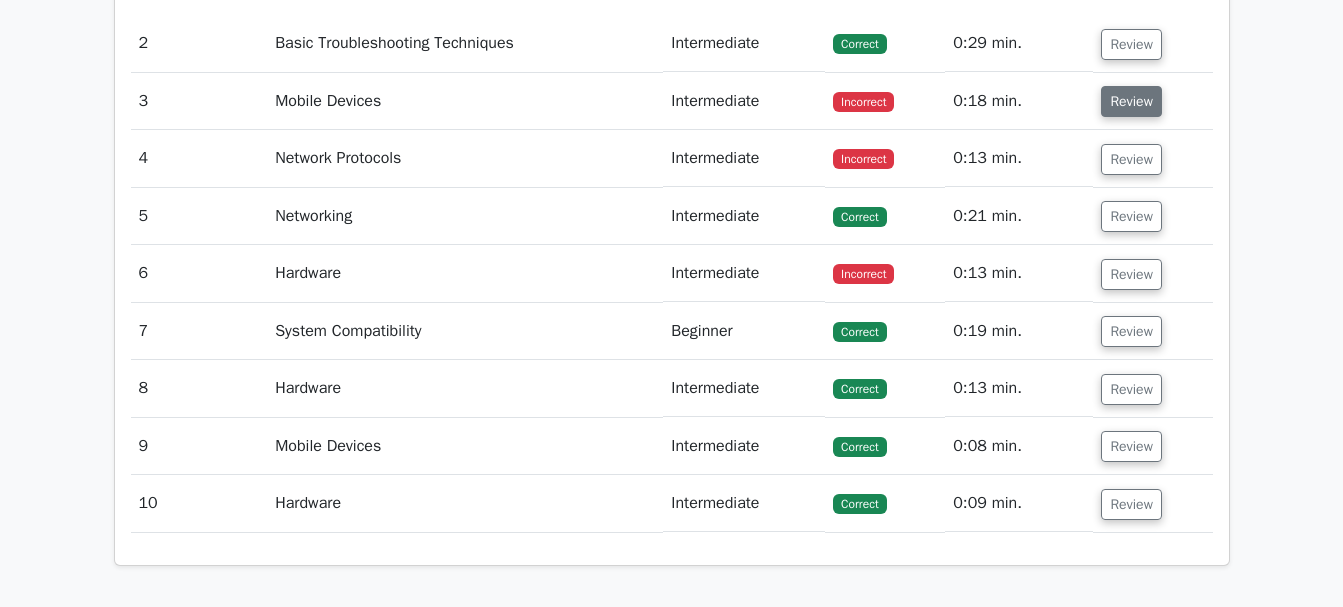 click on "Review" at bounding box center [1131, 101] 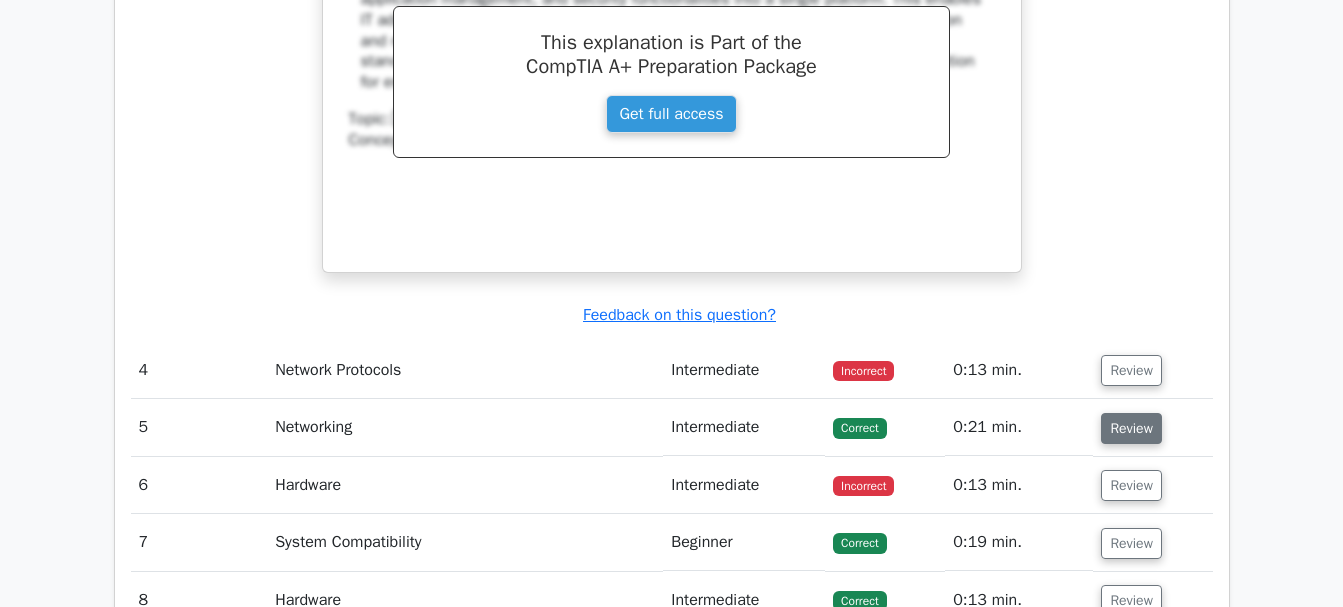 scroll, scrollTop: 3300, scrollLeft: 0, axis: vertical 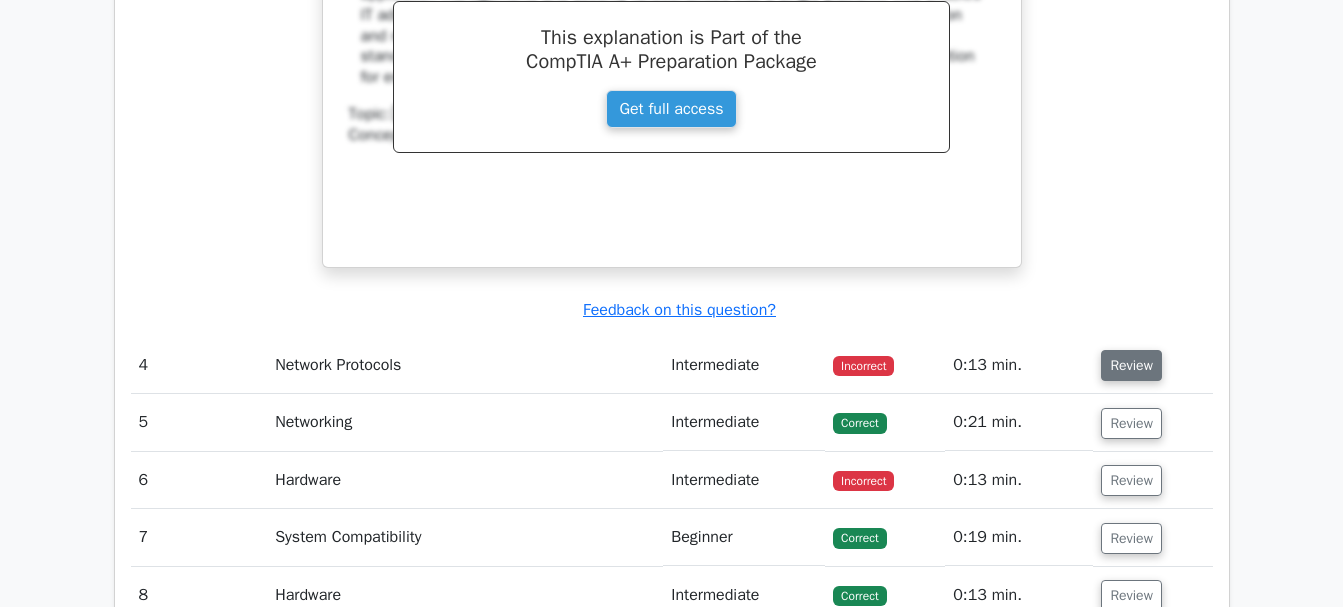 click on "Review" at bounding box center (1131, 365) 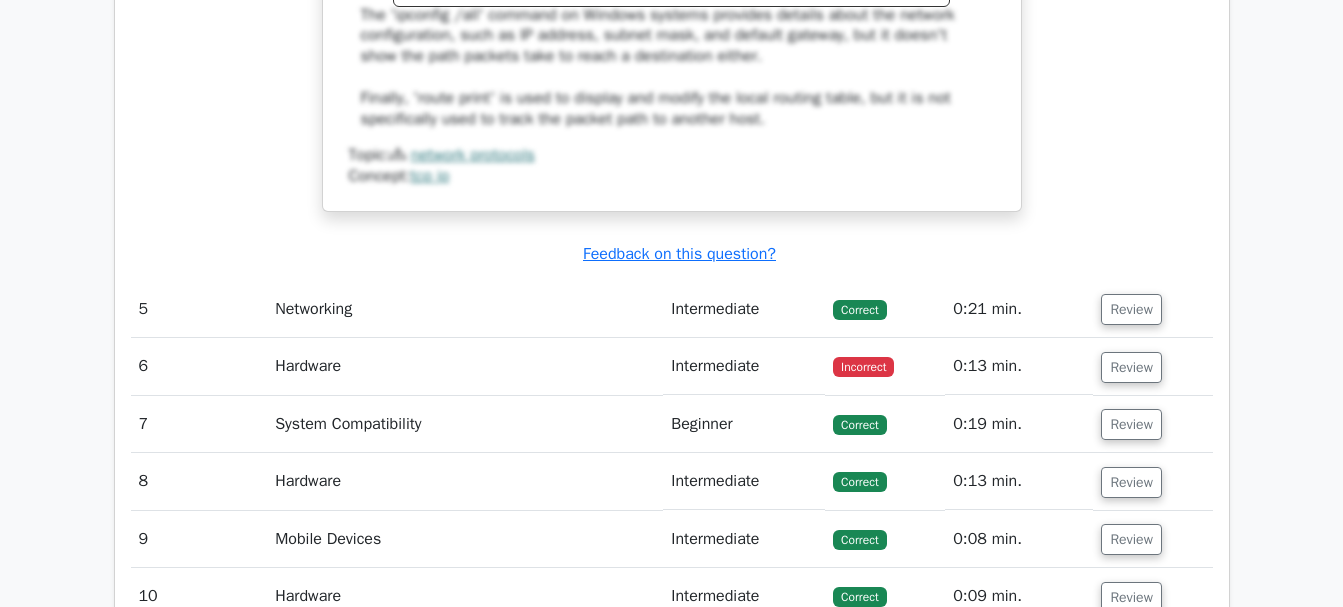 scroll, scrollTop: 4300, scrollLeft: 0, axis: vertical 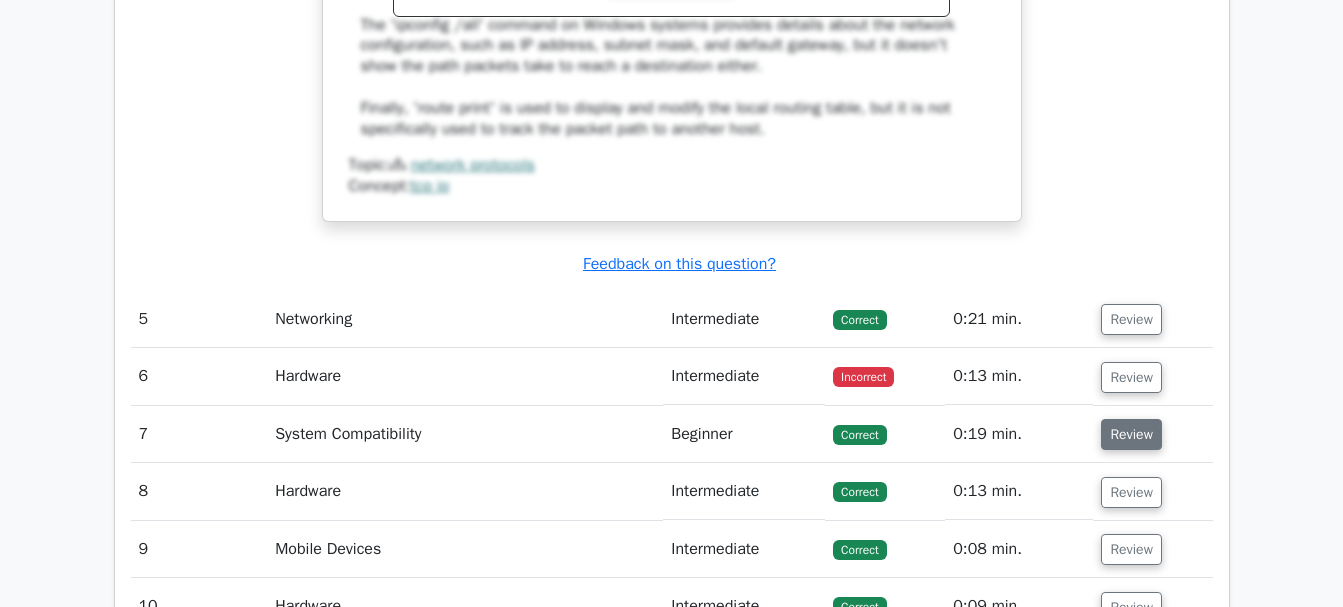 click on "Review" at bounding box center [1131, 434] 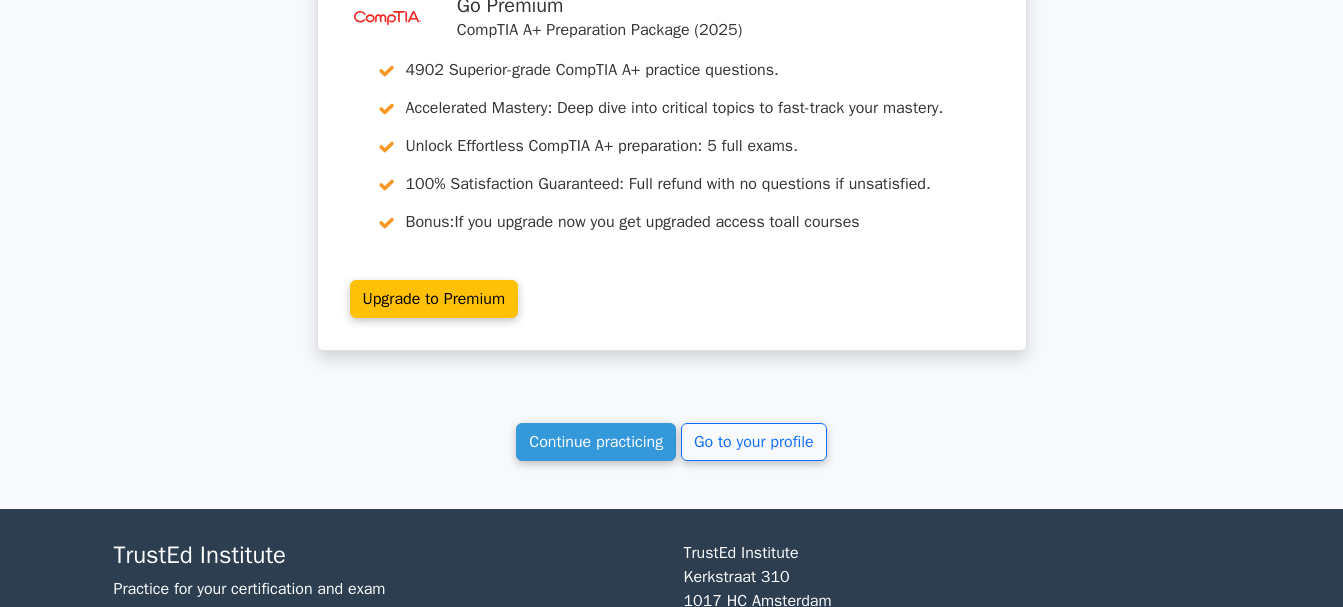 scroll, scrollTop: 6053, scrollLeft: 0, axis: vertical 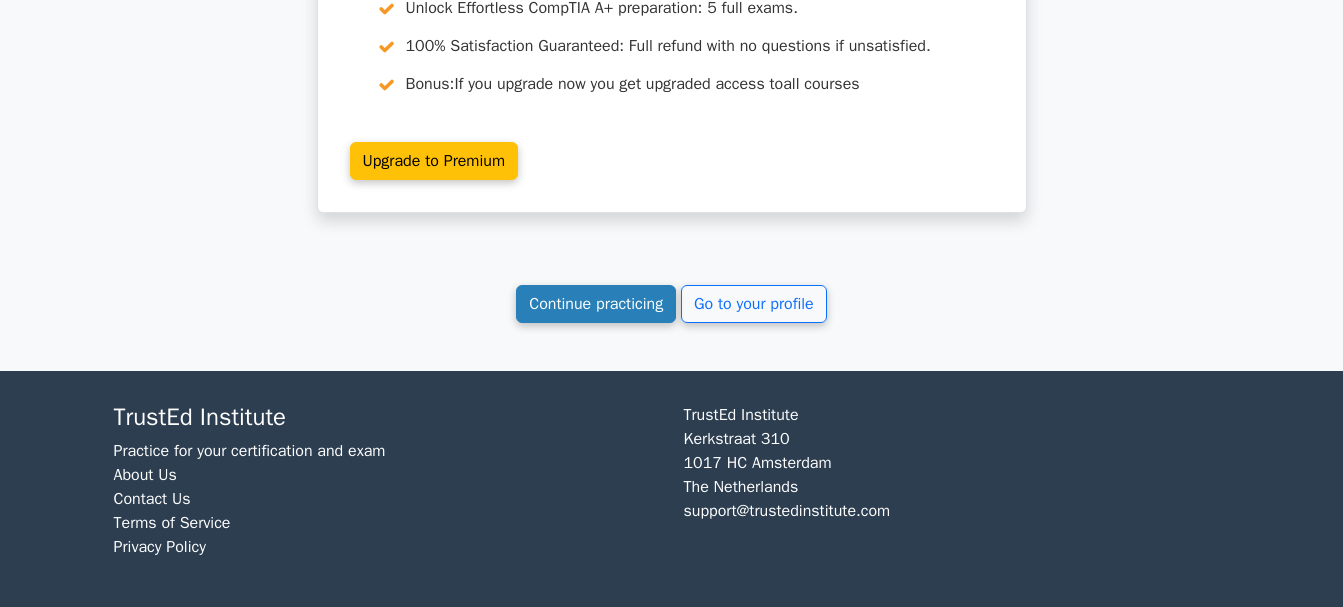 click on "Continue practicing" at bounding box center (596, 304) 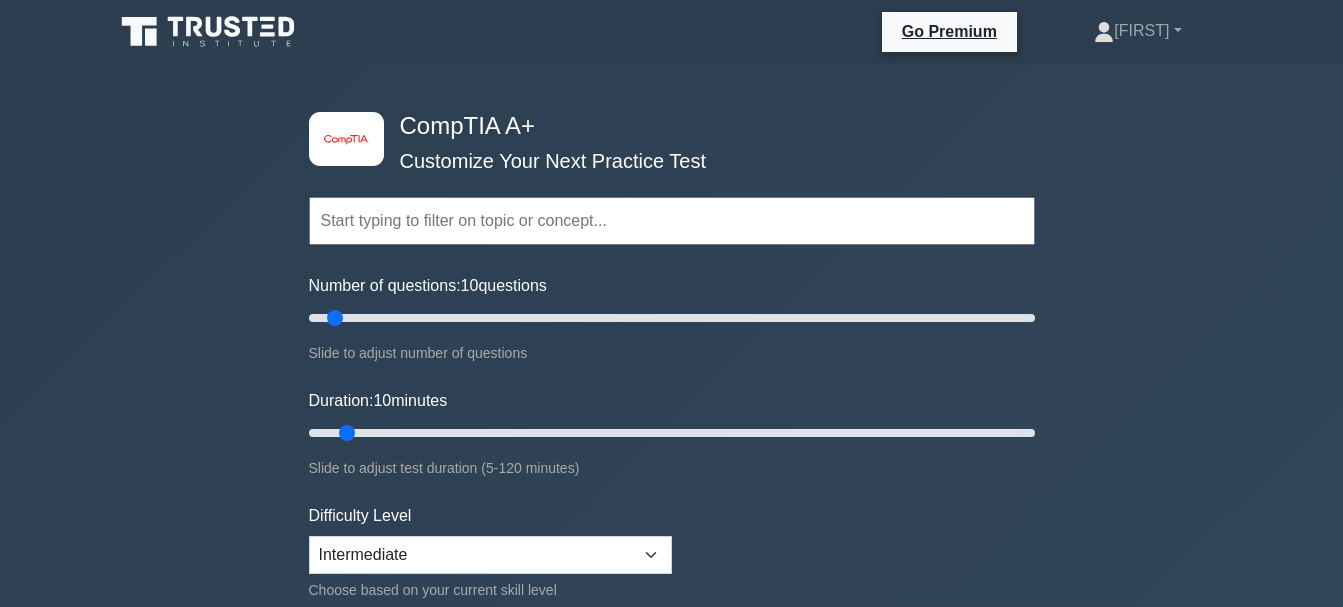 scroll, scrollTop: 200, scrollLeft: 0, axis: vertical 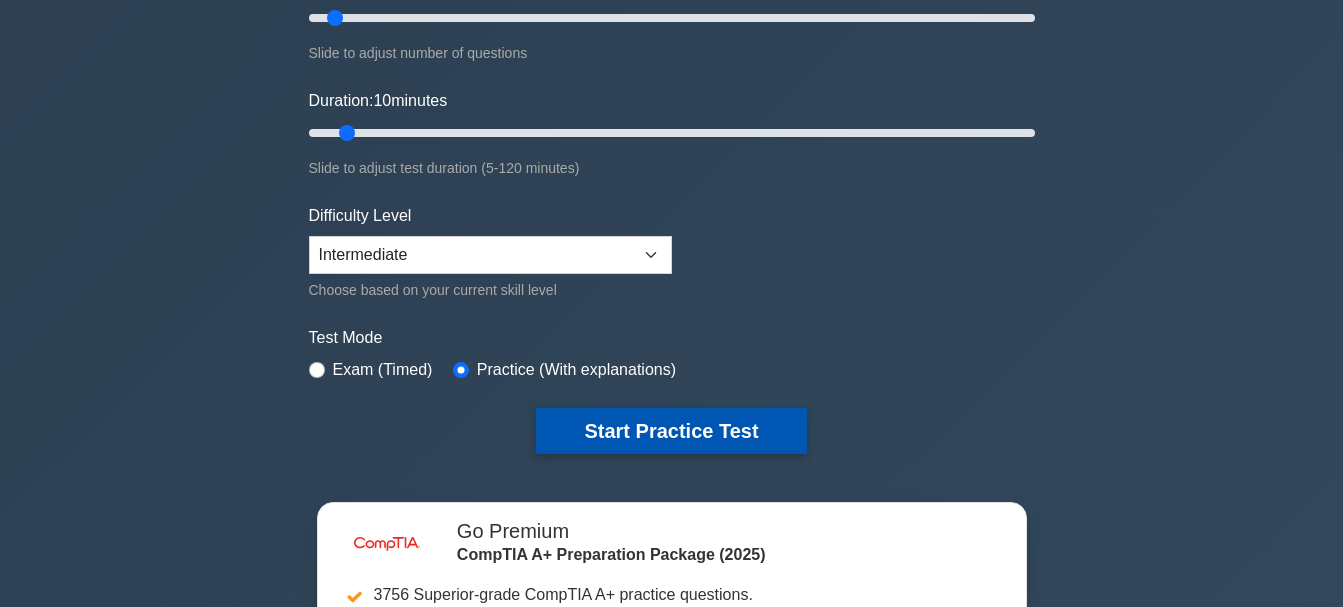 click on "Start Practice Test" at bounding box center (671, 431) 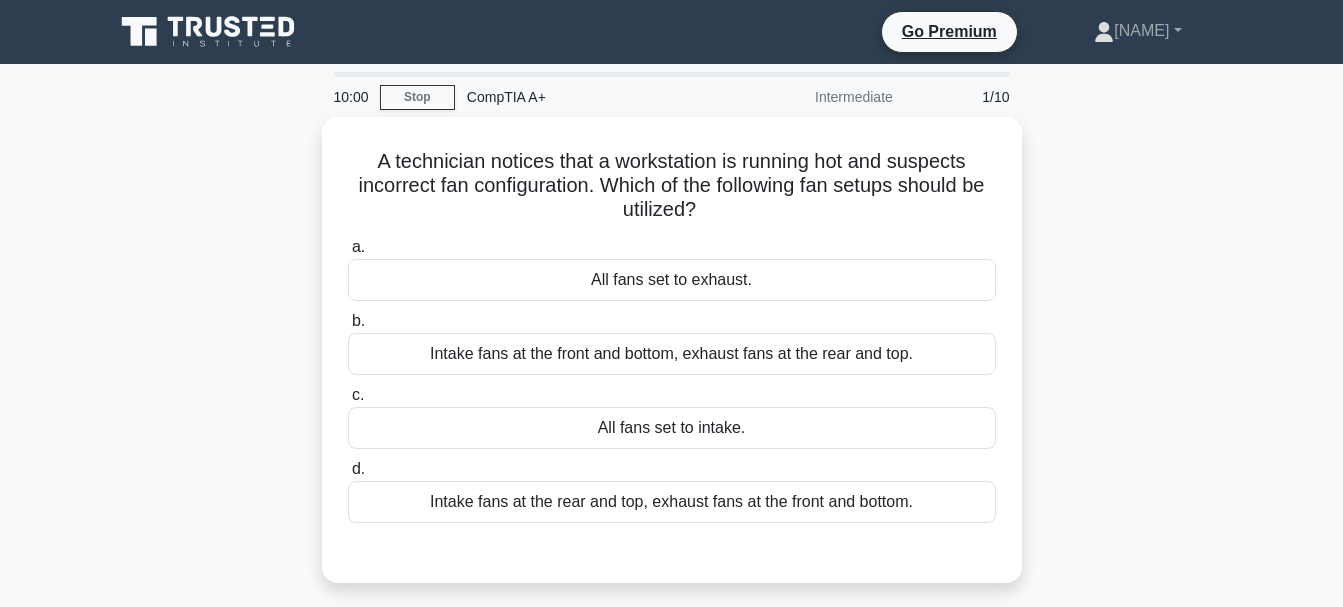 scroll, scrollTop: 0, scrollLeft: 0, axis: both 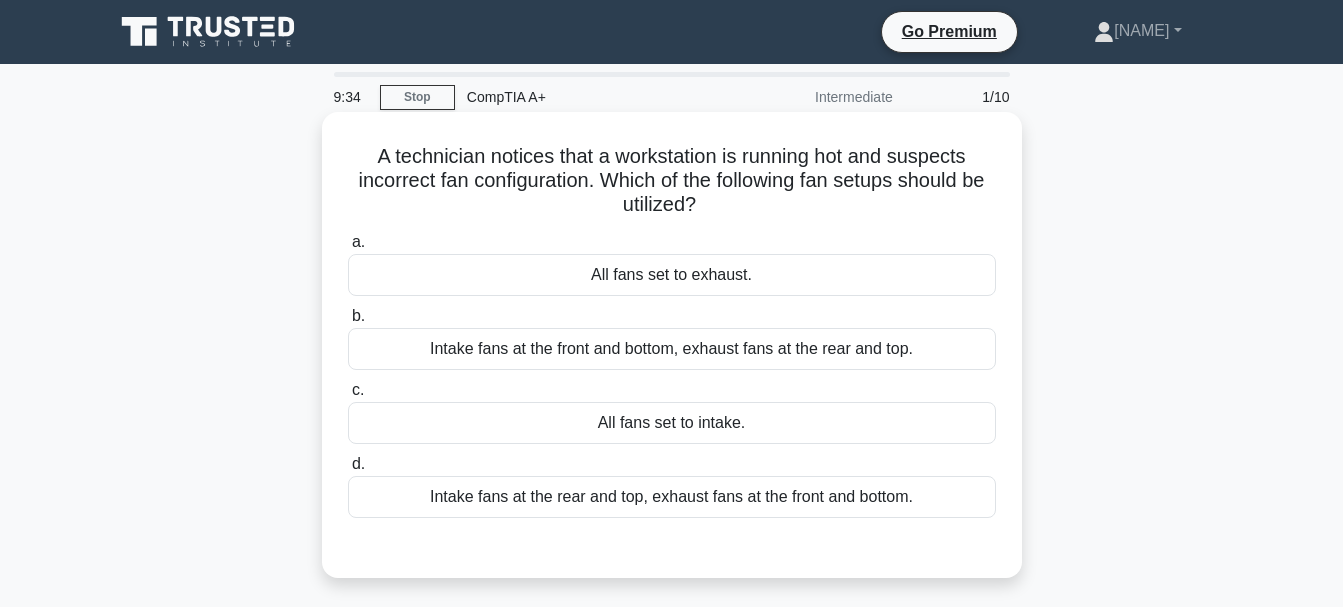 click on "All fans set to exhaust." at bounding box center [672, 275] 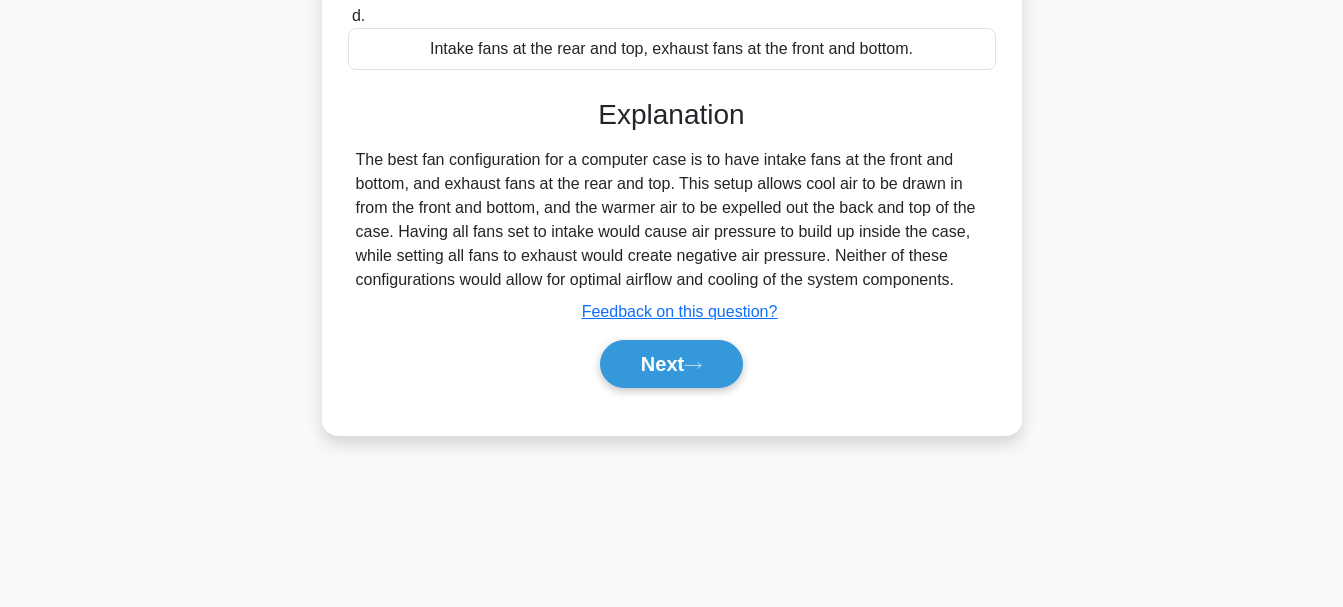 scroll, scrollTop: 473, scrollLeft: 0, axis: vertical 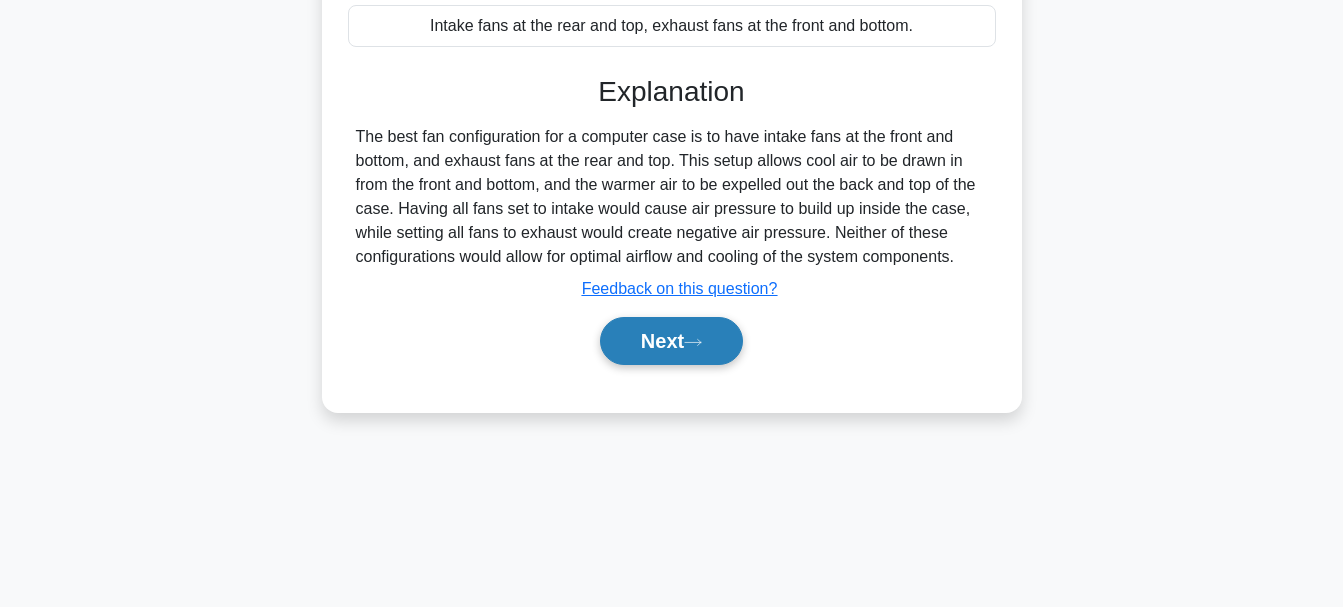 click 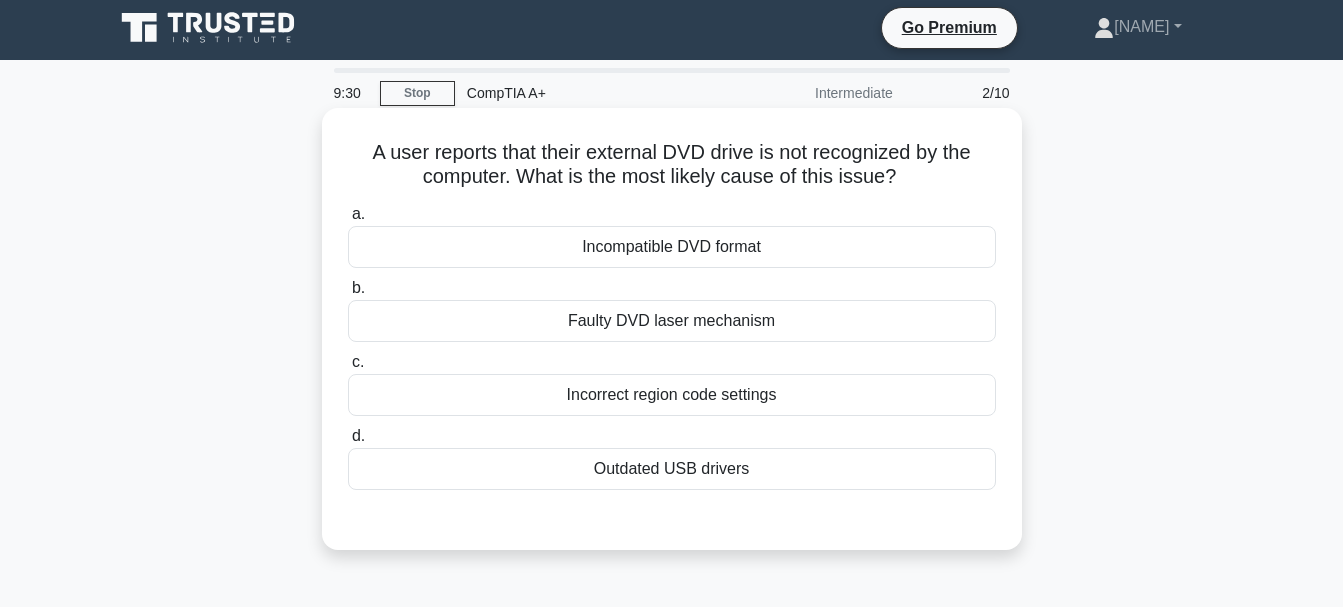 scroll, scrollTop: 0, scrollLeft: 0, axis: both 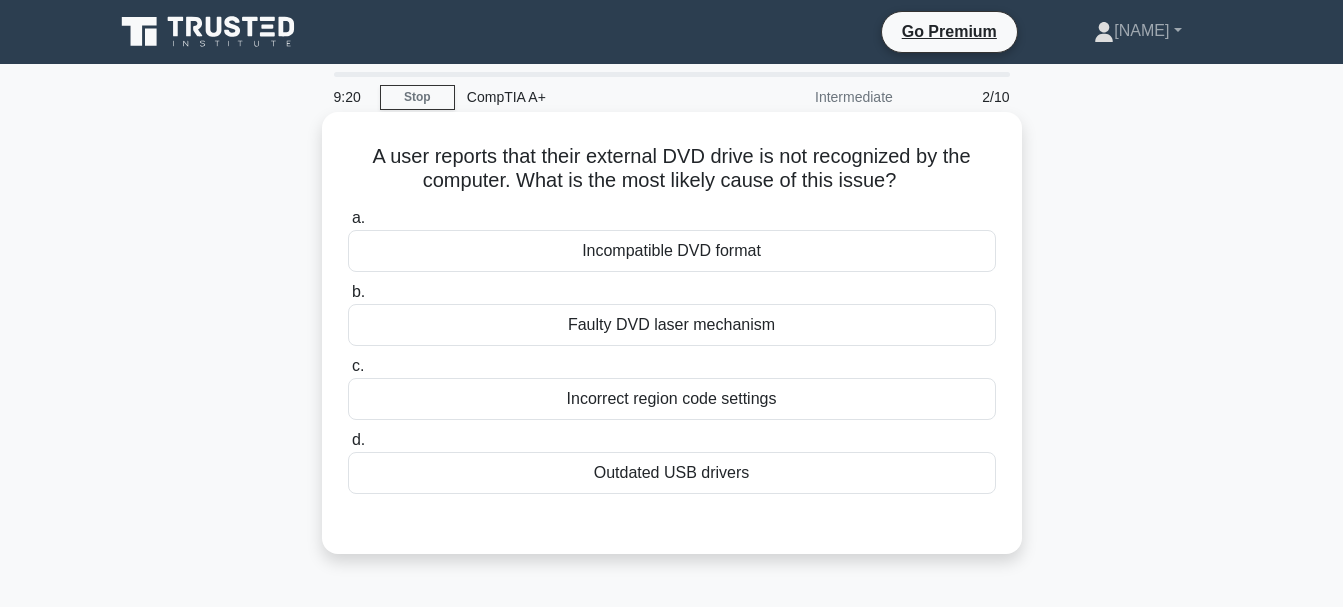 click on "Outdated USB drivers" at bounding box center [672, 473] 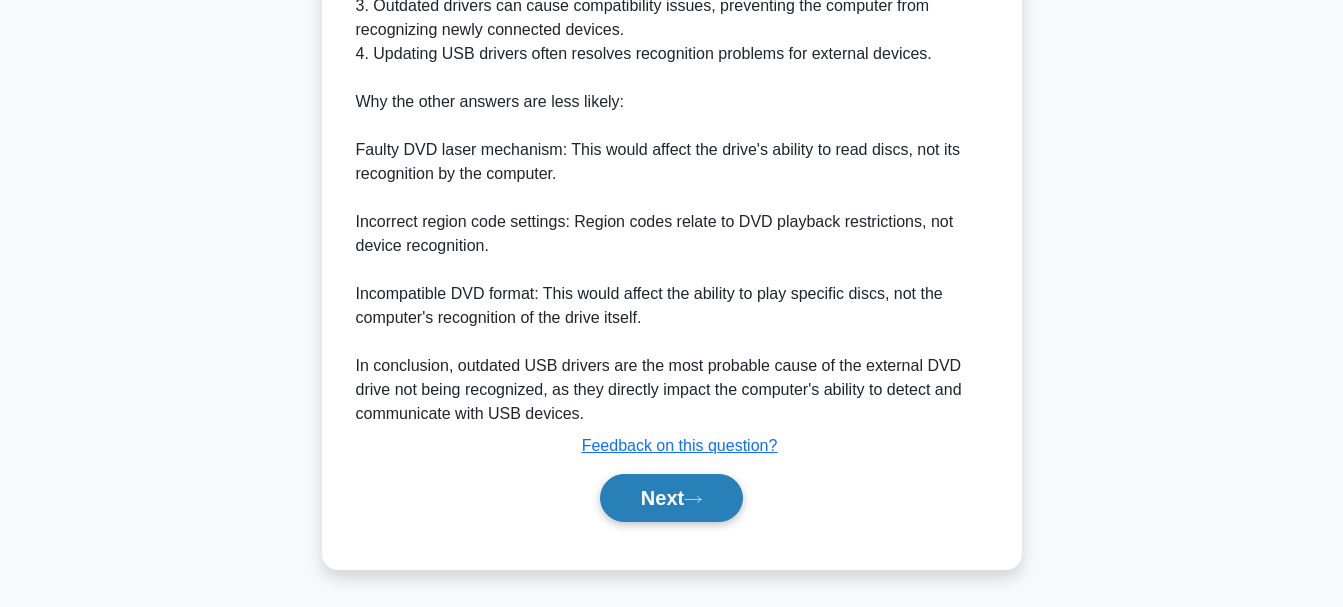 click on "Next" at bounding box center [671, 498] 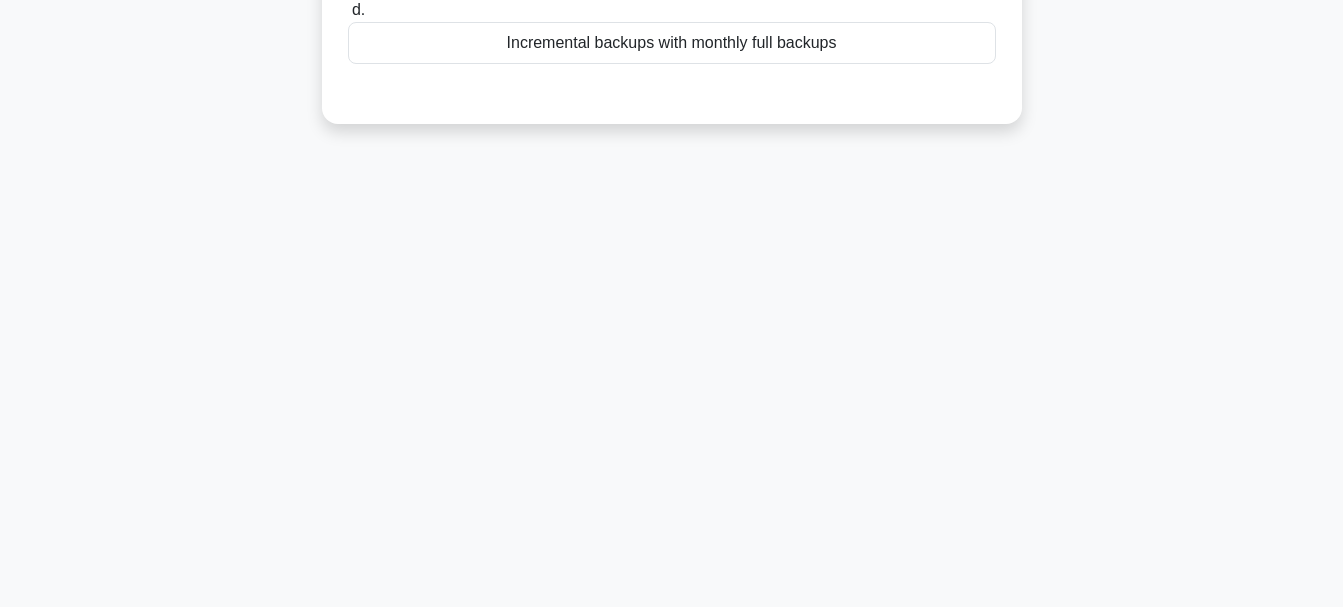 scroll, scrollTop: 73, scrollLeft: 0, axis: vertical 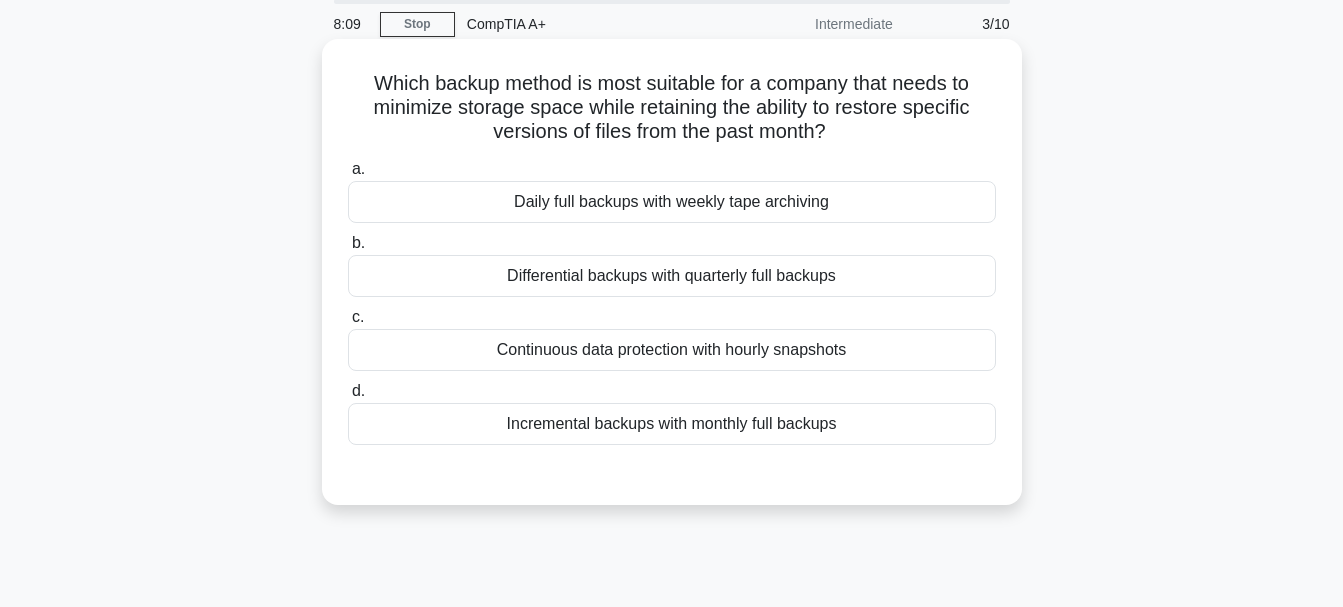 click on "Incremental backups with monthly full backups" at bounding box center [672, 424] 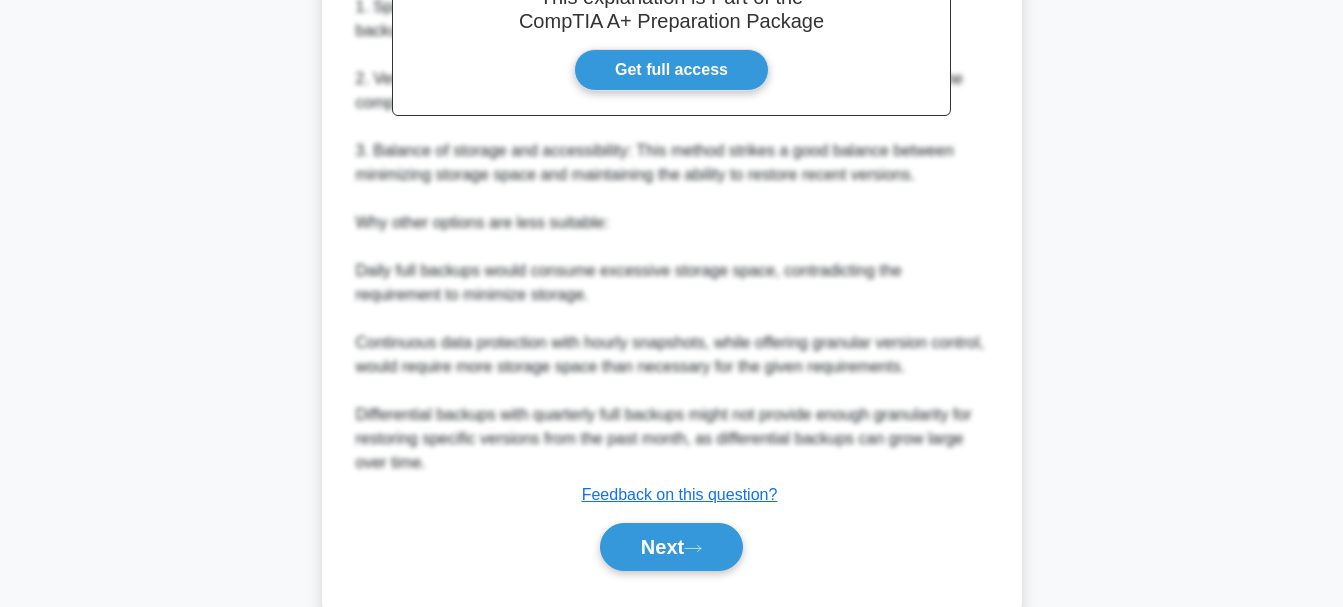 scroll, scrollTop: 723, scrollLeft: 0, axis: vertical 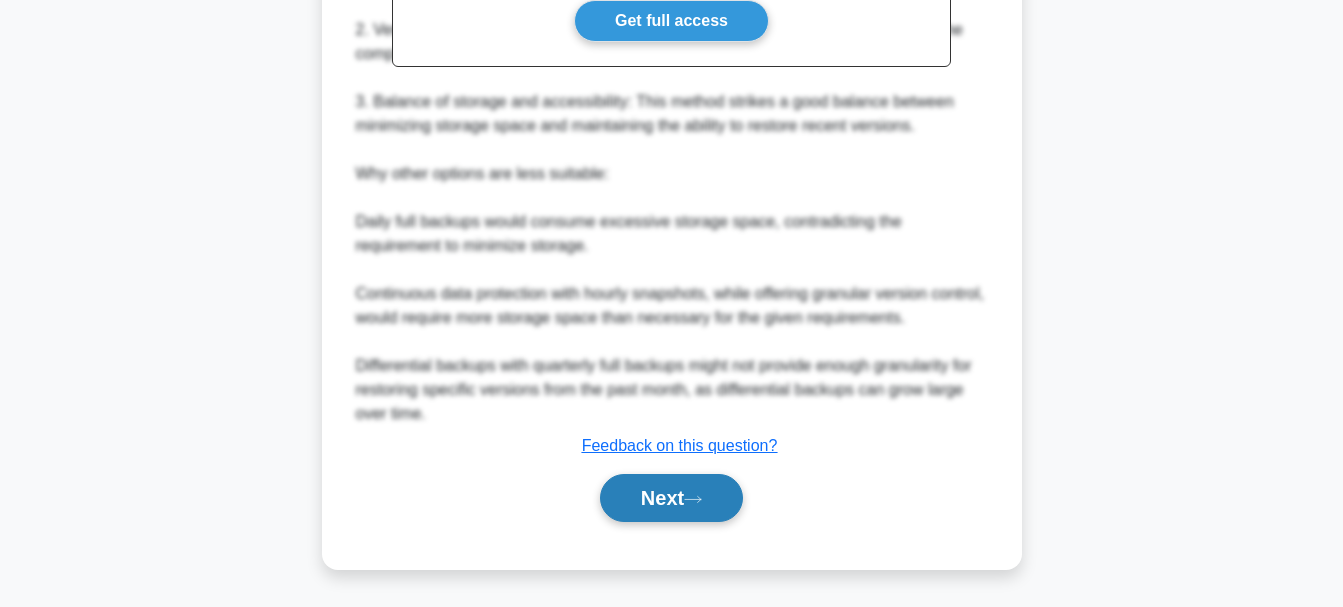 click on "Next" at bounding box center [671, 498] 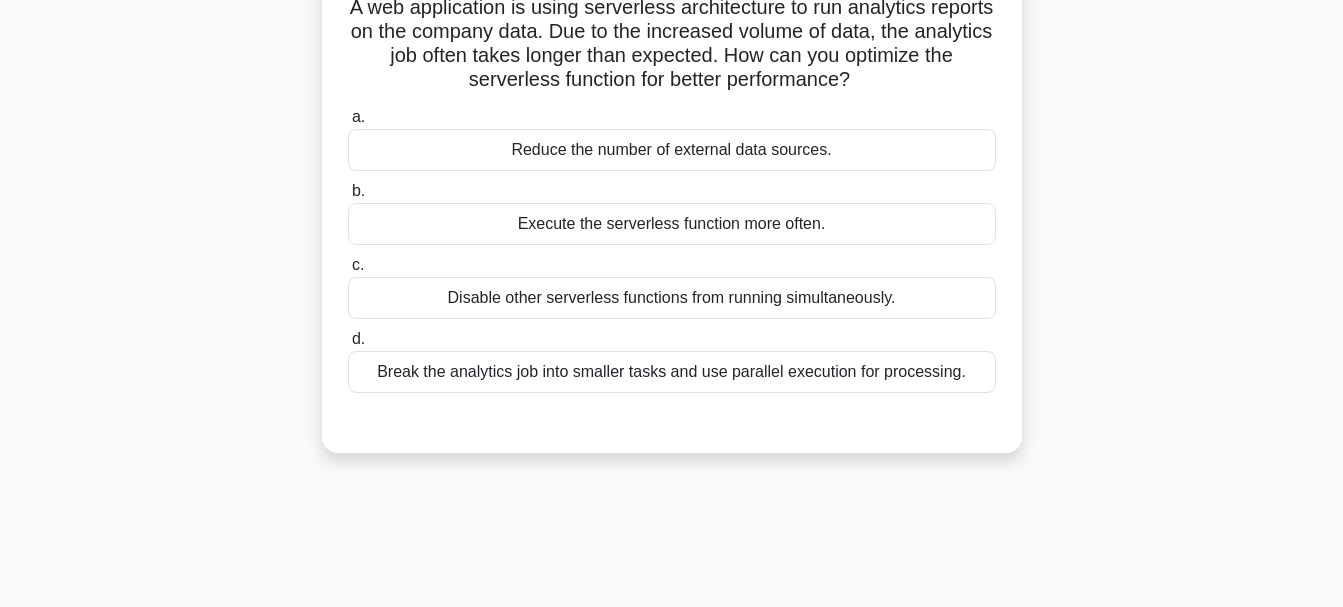 scroll, scrollTop: 73, scrollLeft: 0, axis: vertical 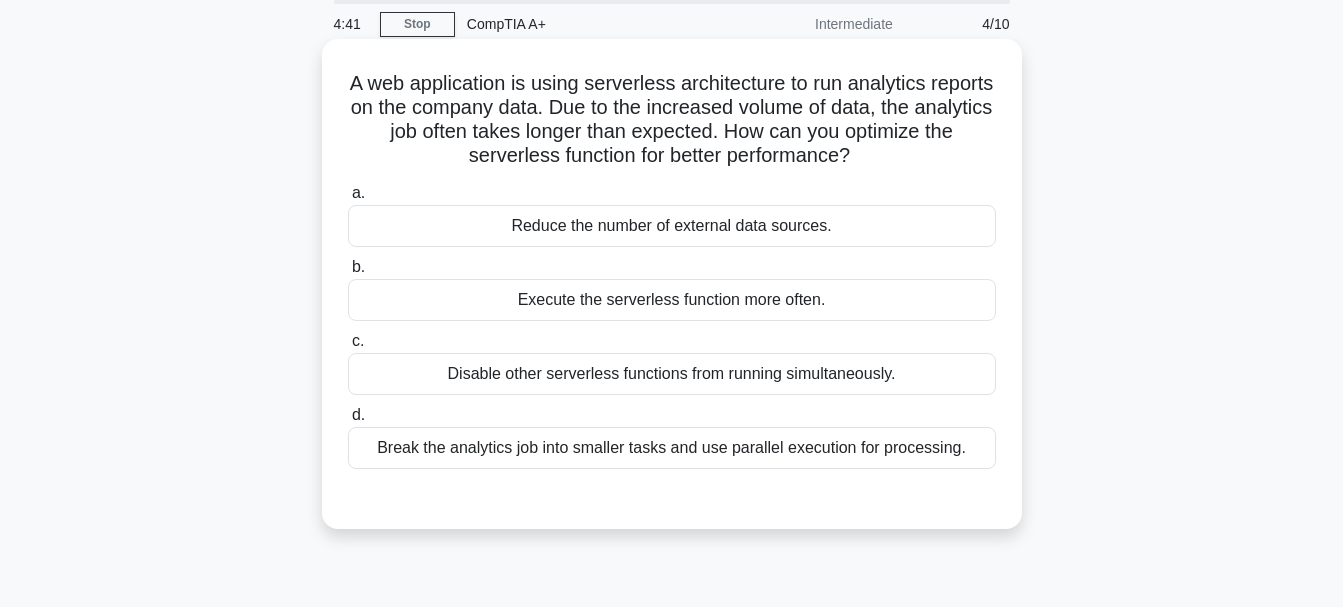 click on "Disable other serverless functions from running simultaneously." at bounding box center [672, 374] 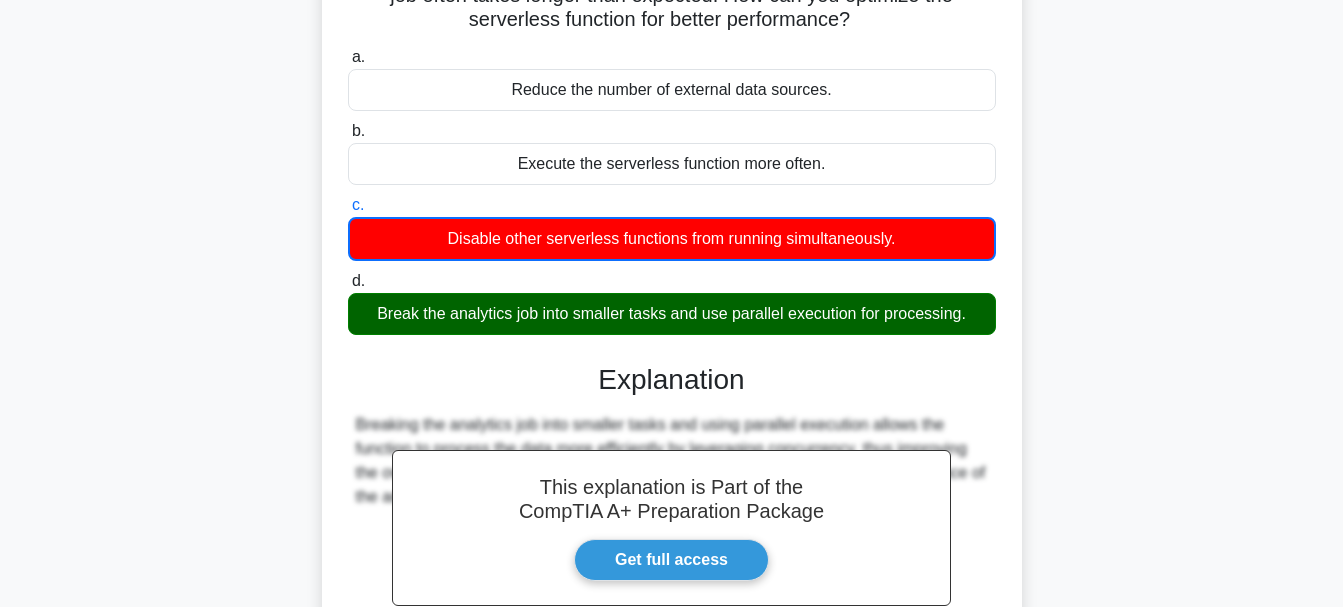 scroll, scrollTop: 473, scrollLeft: 0, axis: vertical 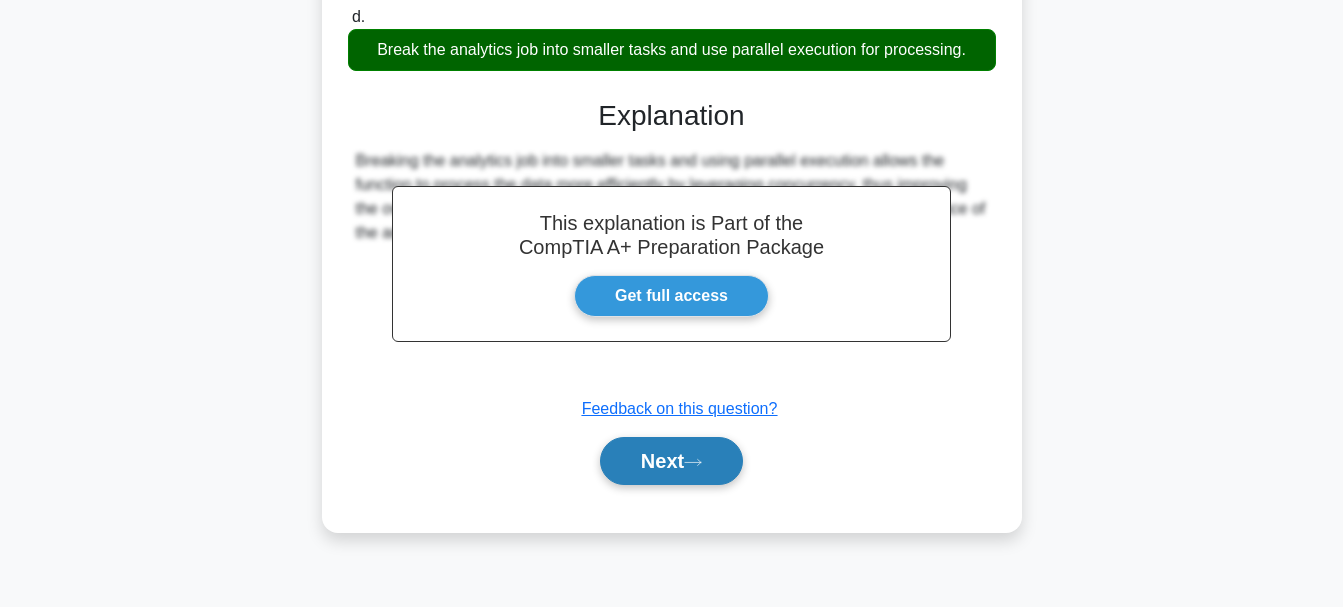 click on "Next" at bounding box center [671, 461] 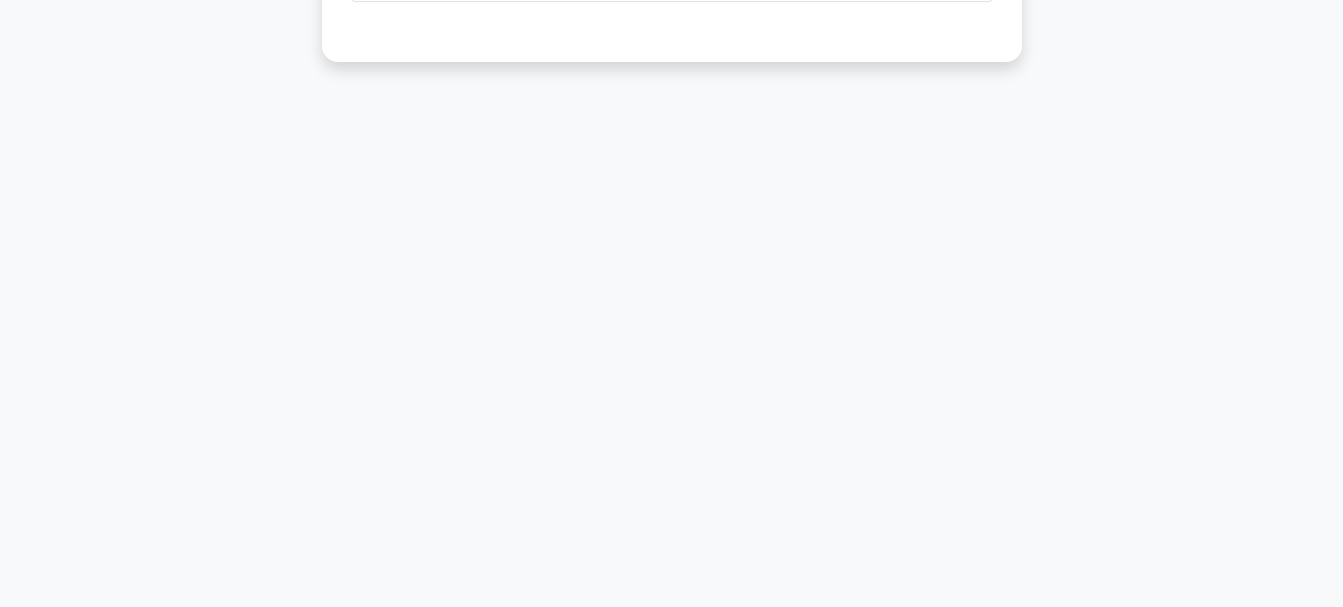 scroll, scrollTop: 73, scrollLeft: 0, axis: vertical 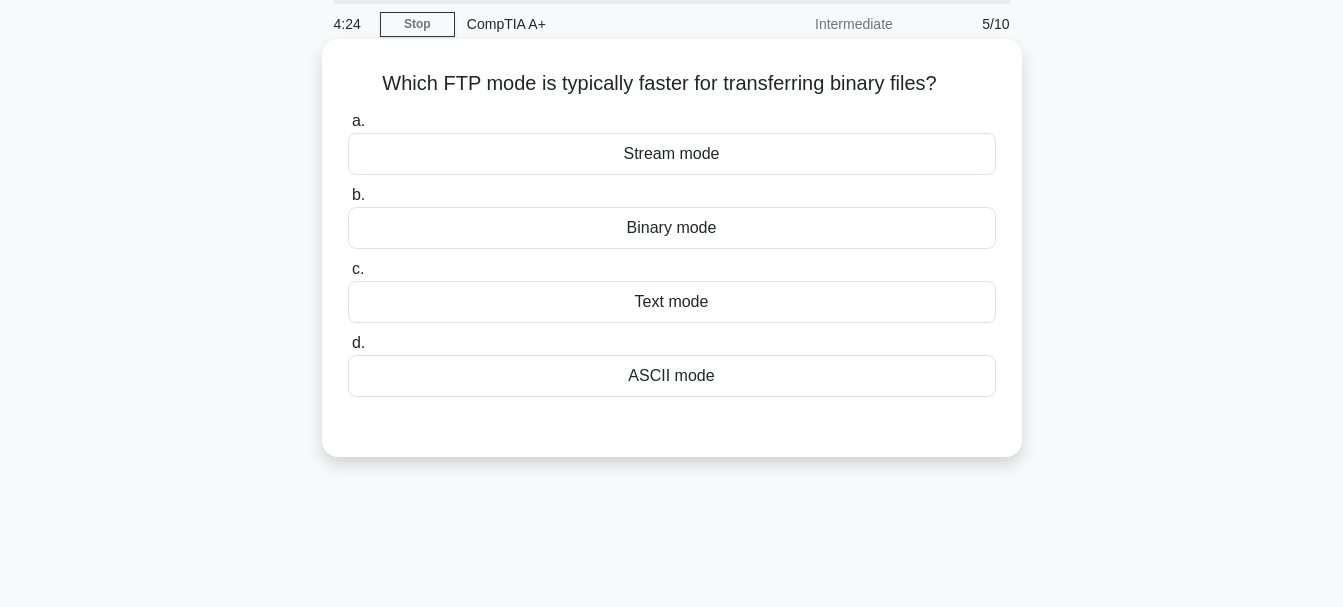 click on "ASCII mode" at bounding box center [672, 376] 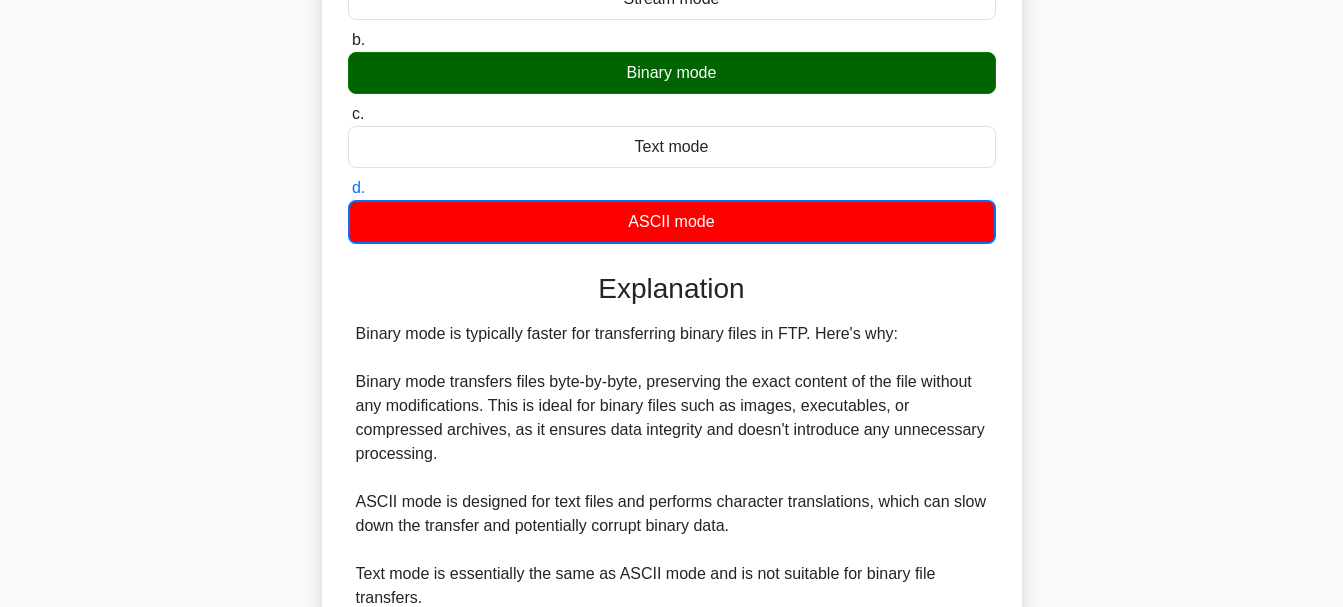 scroll, scrollTop: 557, scrollLeft: 0, axis: vertical 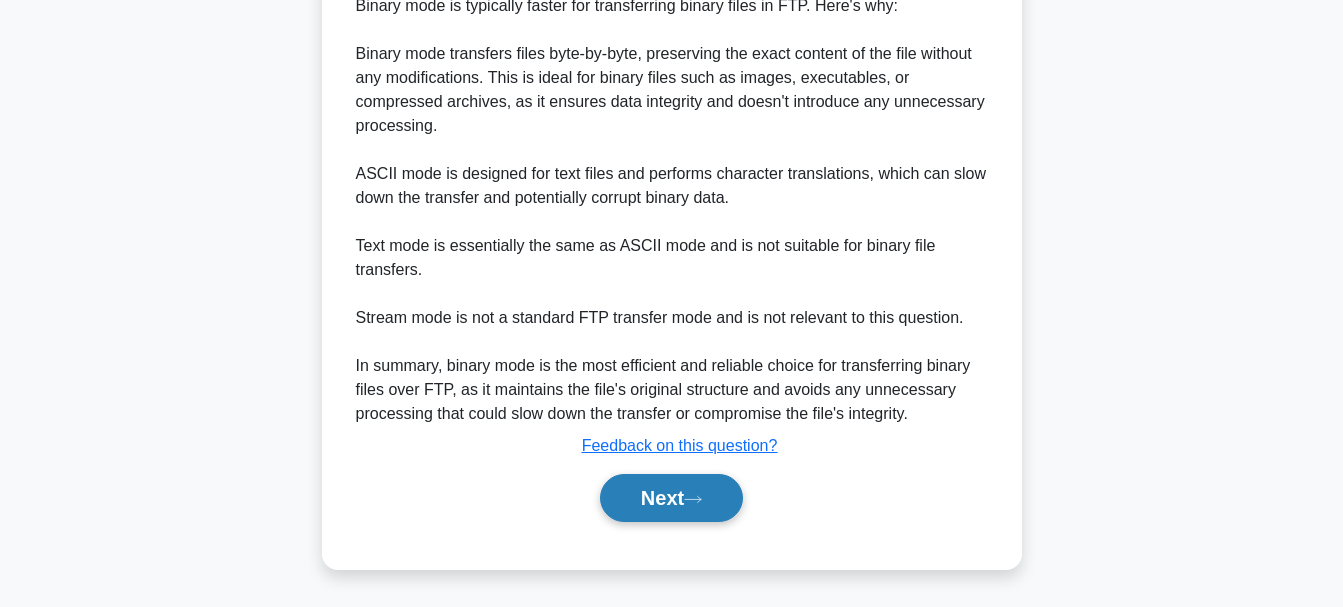 click on "Next" at bounding box center (671, 498) 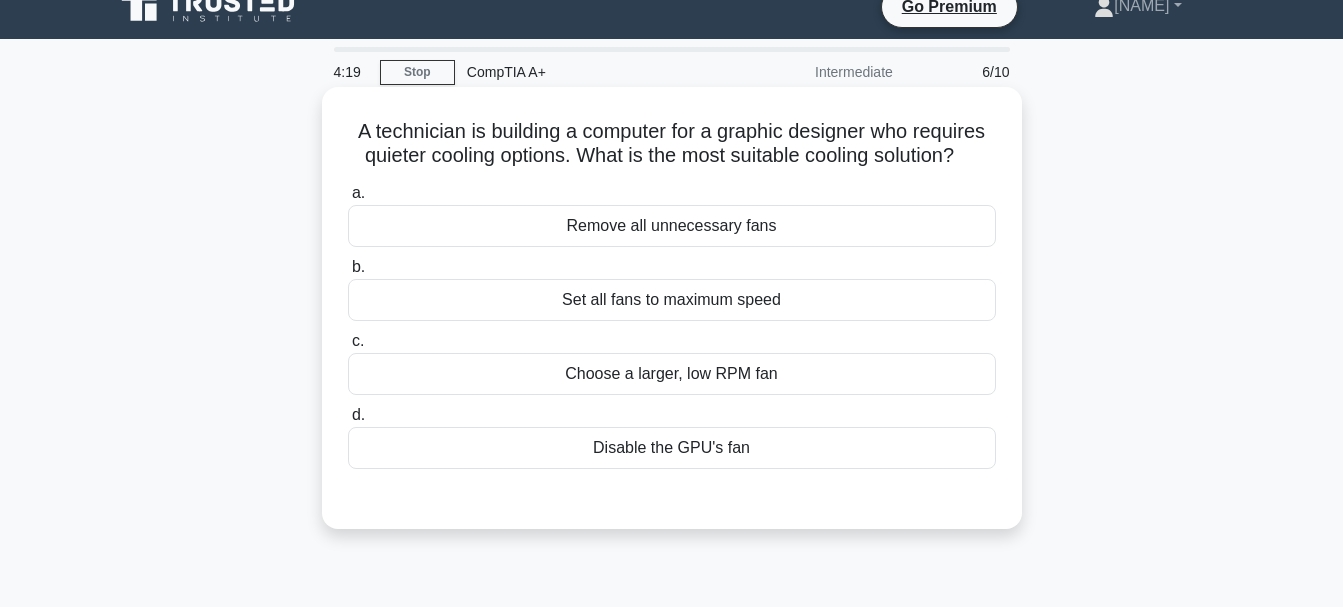 scroll, scrollTop: 0, scrollLeft: 0, axis: both 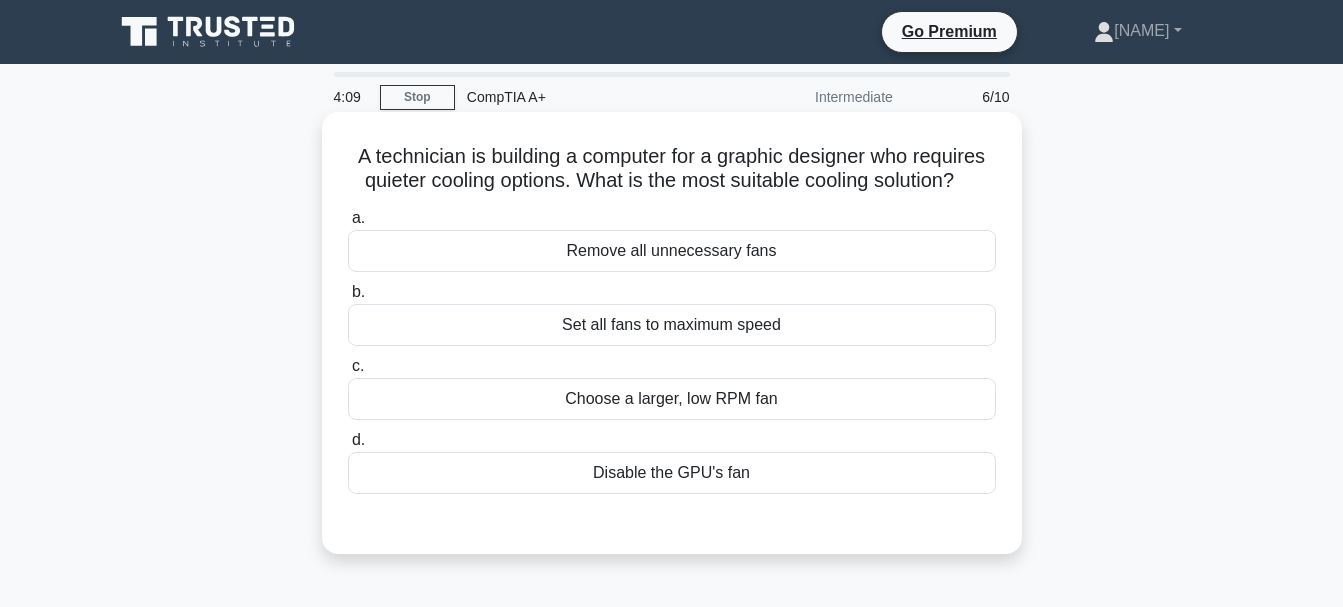 click on "Remove all unnecessary fans" at bounding box center [672, 251] 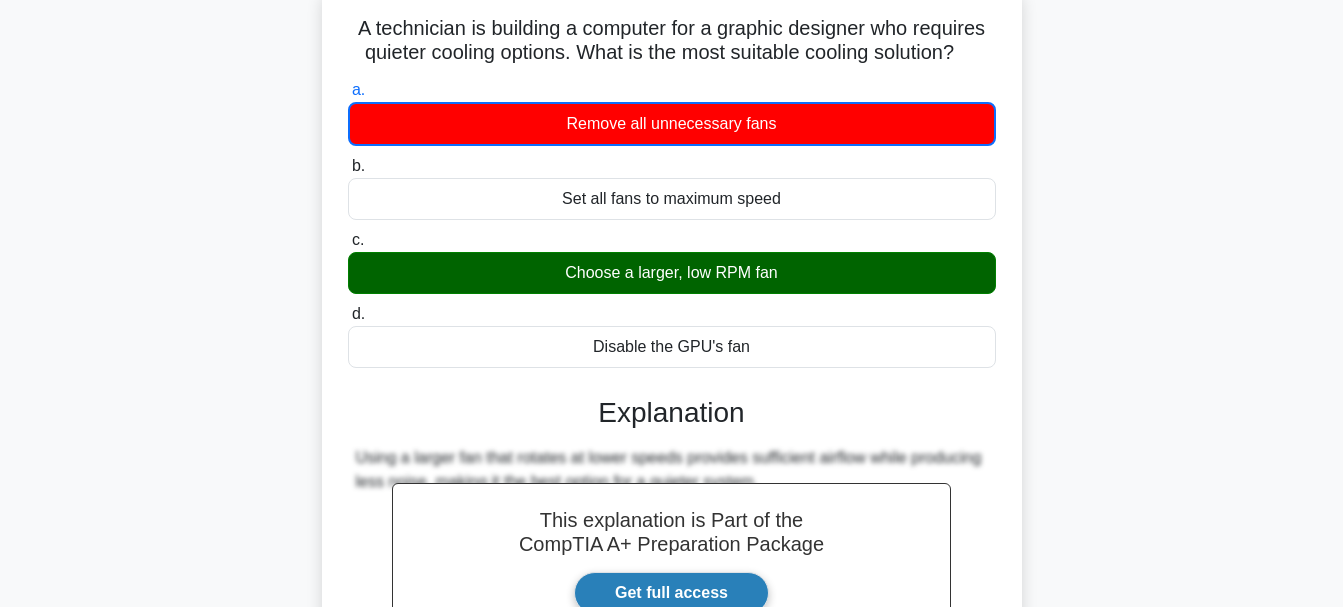 scroll, scrollTop: 400, scrollLeft: 0, axis: vertical 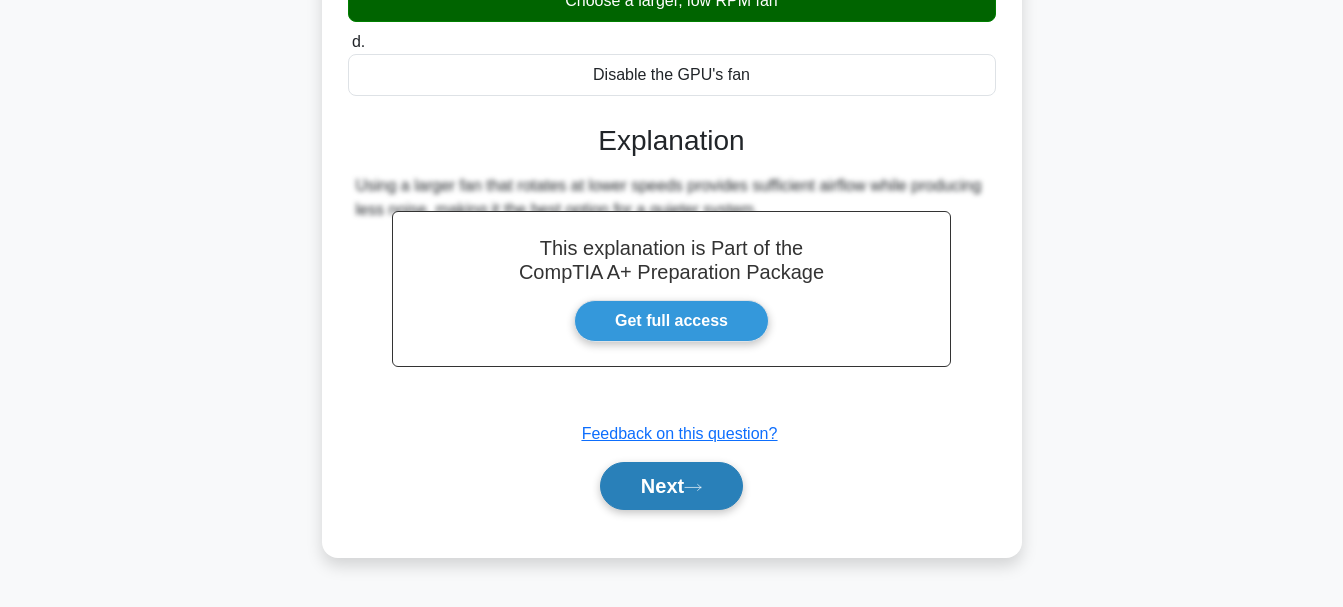 click on "Next" at bounding box center [671, 486] 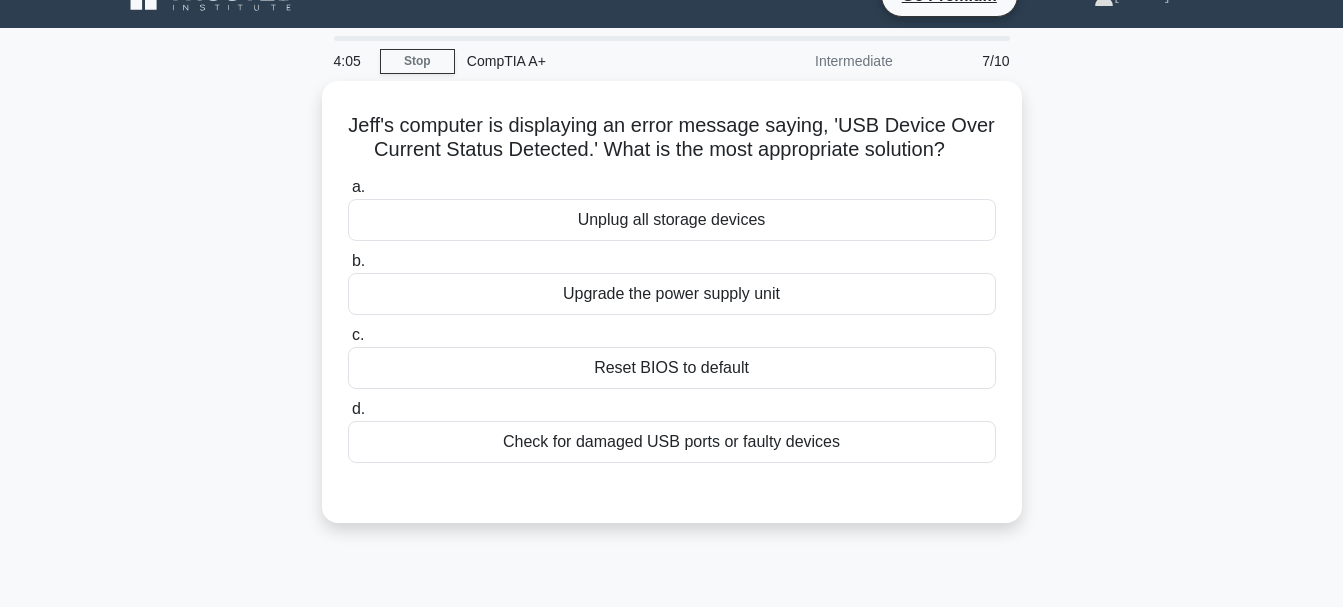 scroll, scrollTop: 0, scrollLeft: 0, axis: both 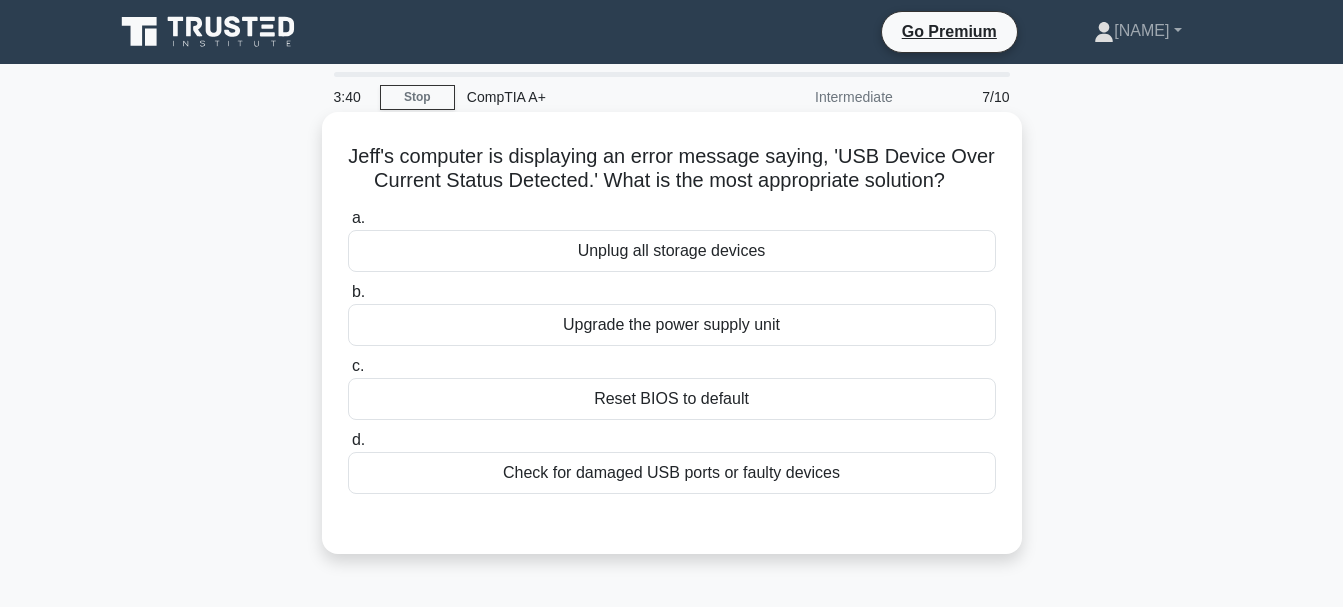 click on "Check for damaged USB ports or faulty devices" at bounding box center (672, 473) 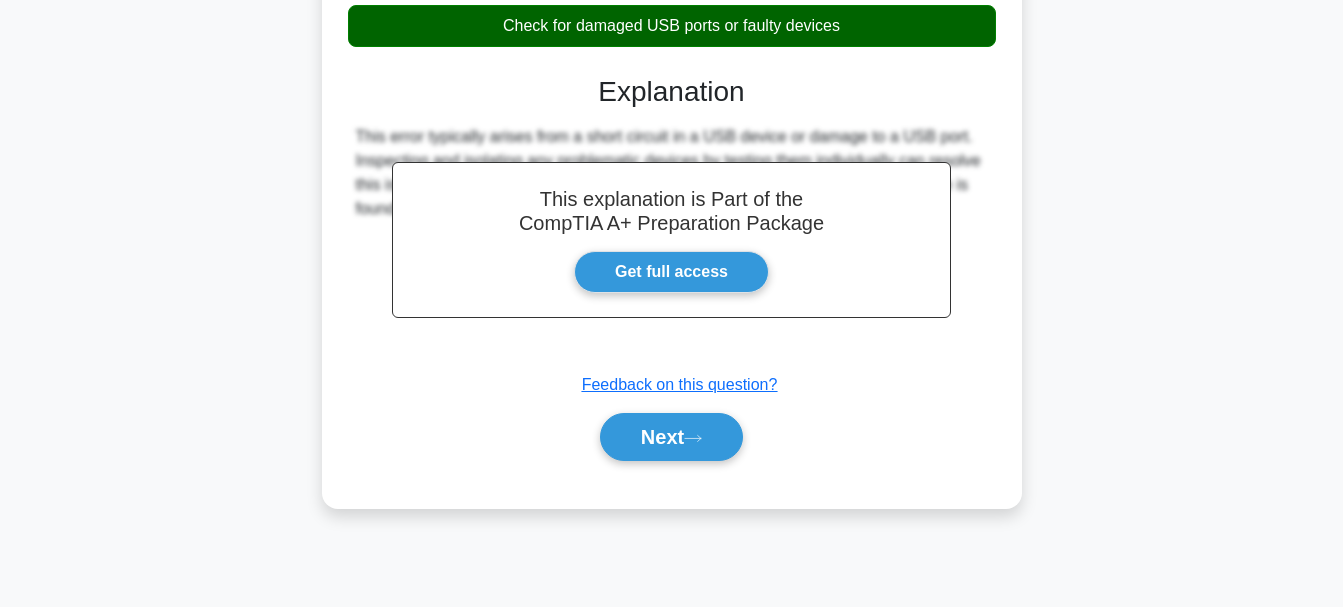 scroll, scrollTop: 473, scrollLeft: 0, axis: vertical 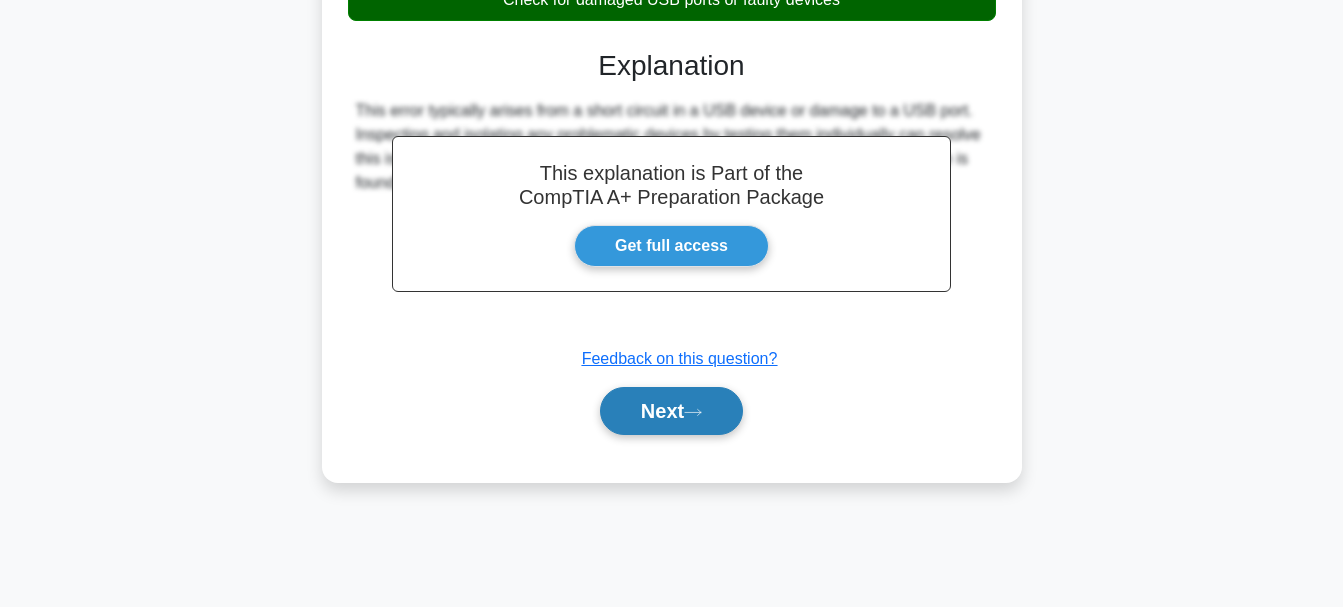 click on "Next" at bounding box center (671, 411) 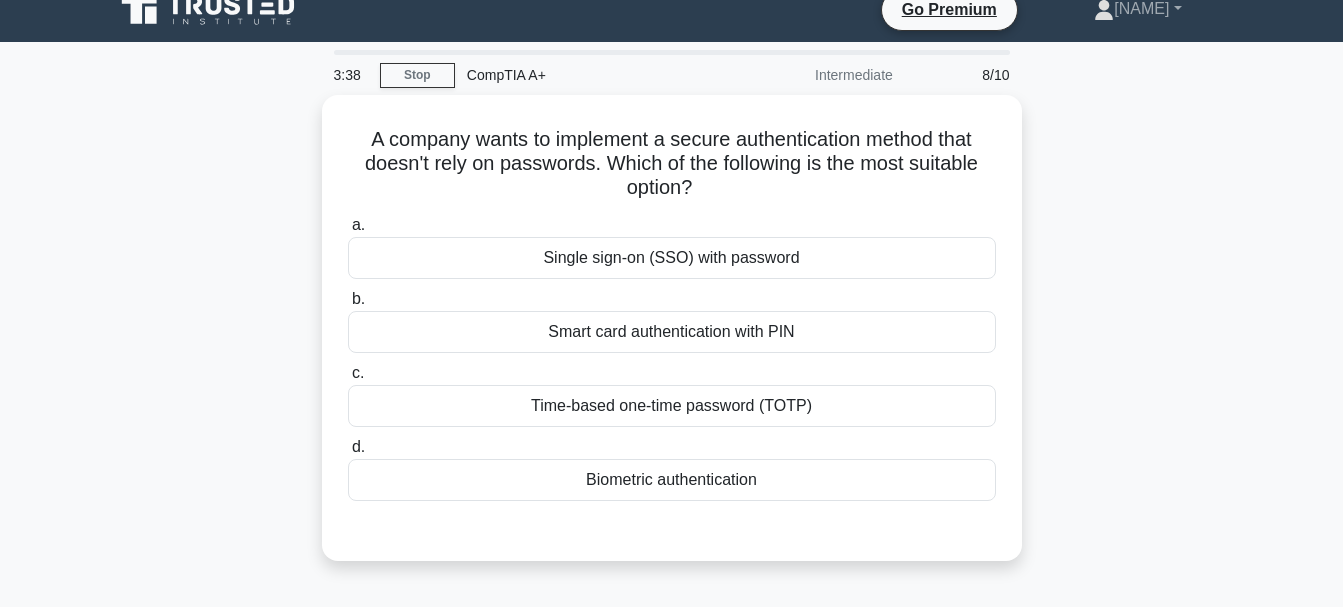 scroll, scrollTop: 0, scrollLeft: 0, axis: both 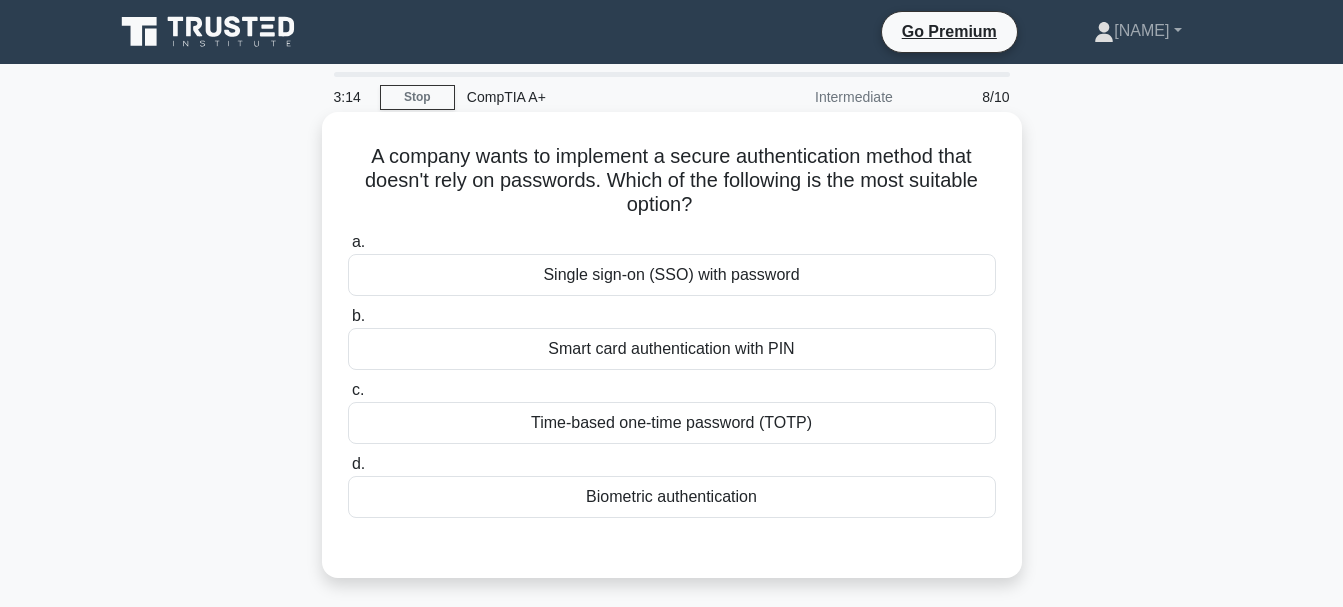 click on "Biometric authentication" at bounding box center (672, 497) 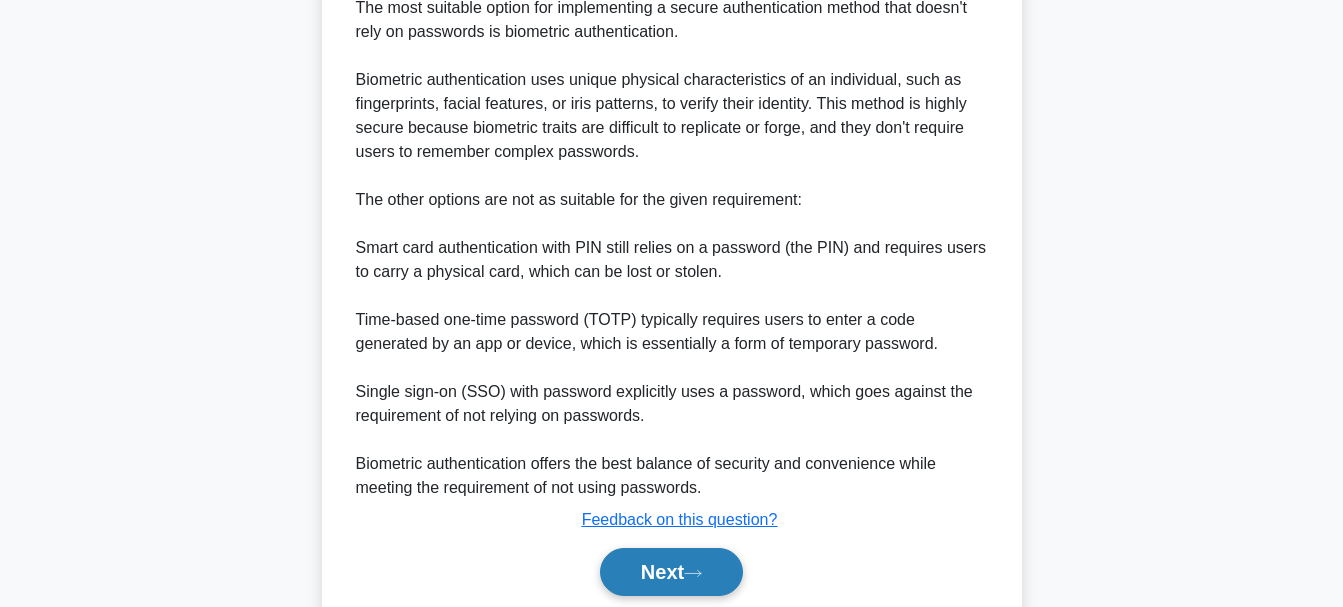 click on "Next" at bounding box center [671, 572] 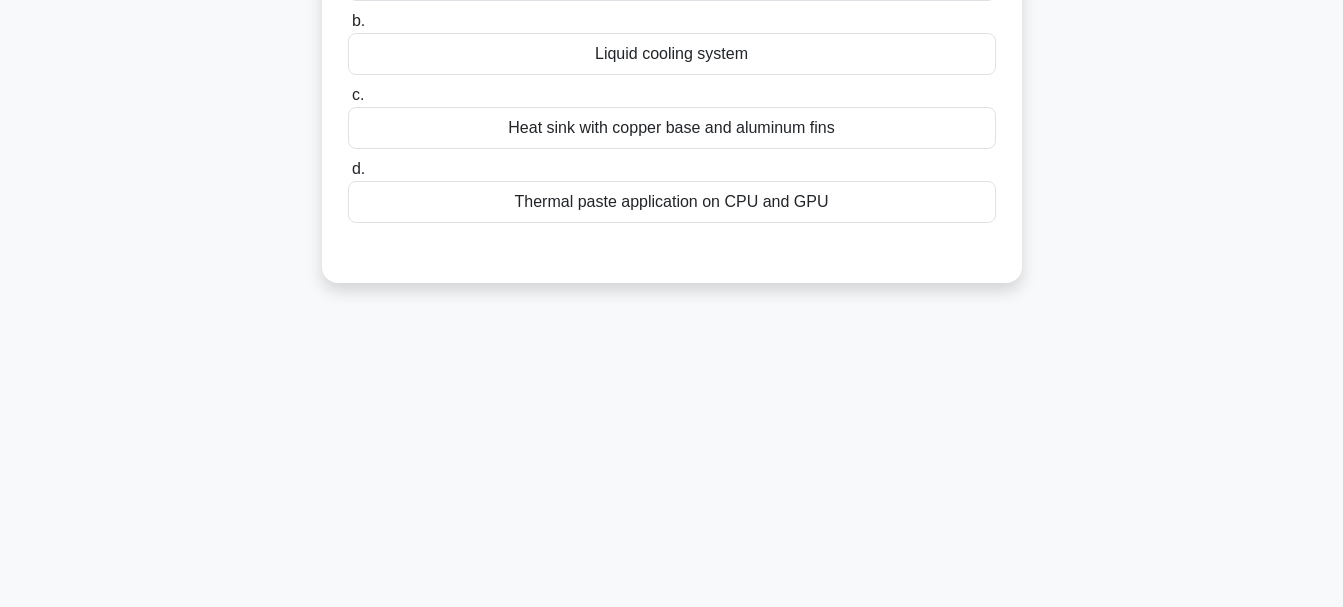 scroll, scrollTop: 0, scrollLeft: 0, axis: both 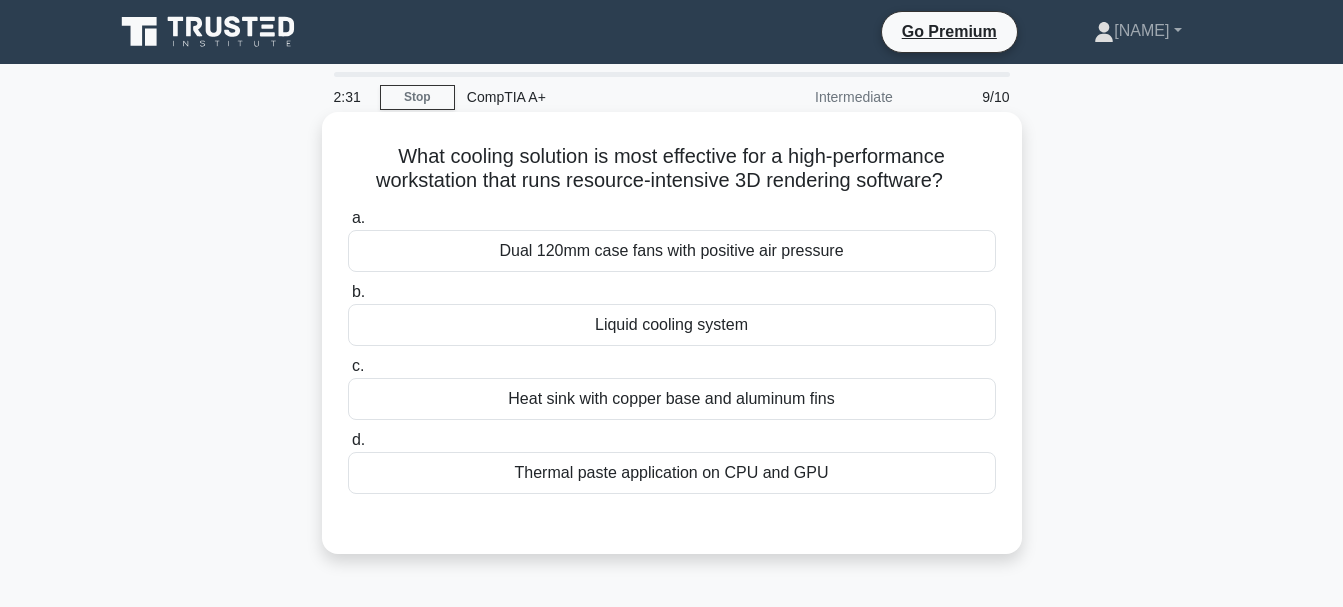 drag, startPoint x: 697, startPoint y: 250, endPoint x: 718, endPoint y: 290, distance: 45.17743 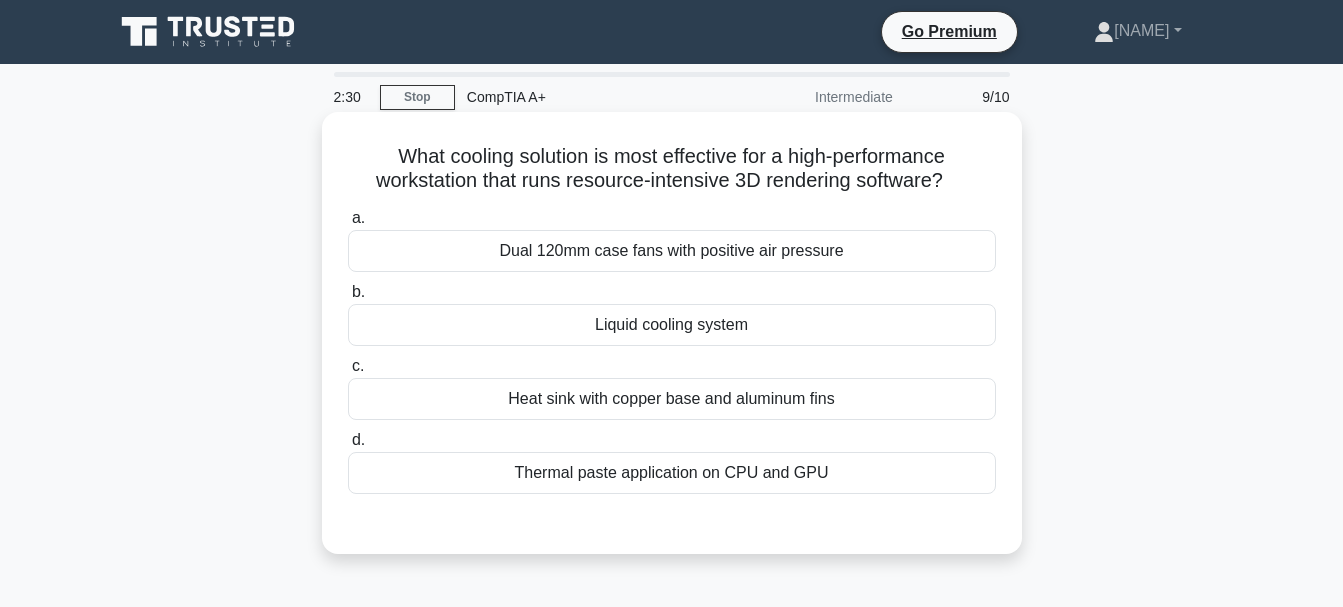 click on "What cooling solution is most effective for a high-performance workstation that runs resource-intensive 3D rendering software?
.spinner_0XTQ{transform-origin:center;animation:spinner_y6GP .75s linear infinite}@keyframes spinner_y6GP{100%{transform:rotate(360deg)}}
a.
Dual 120mm case fans with positive air pressure
b. c. d." at bounding box center [672, 333] 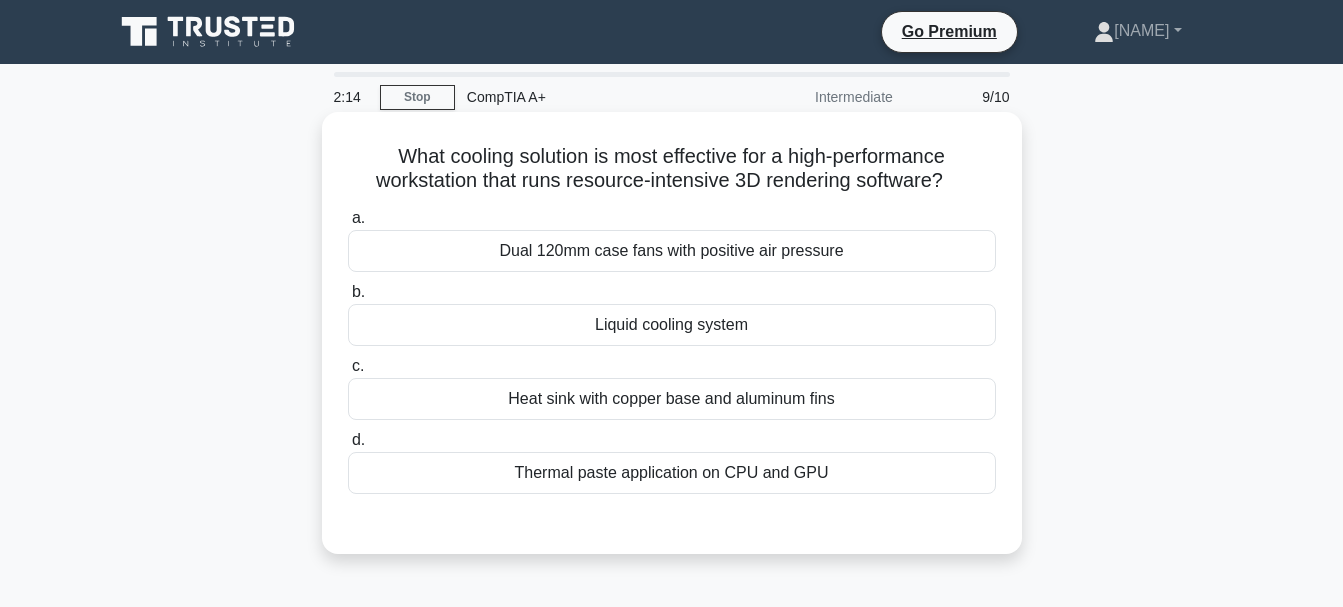 click on "Liquid cooling system" at bounding box center [672, 325] 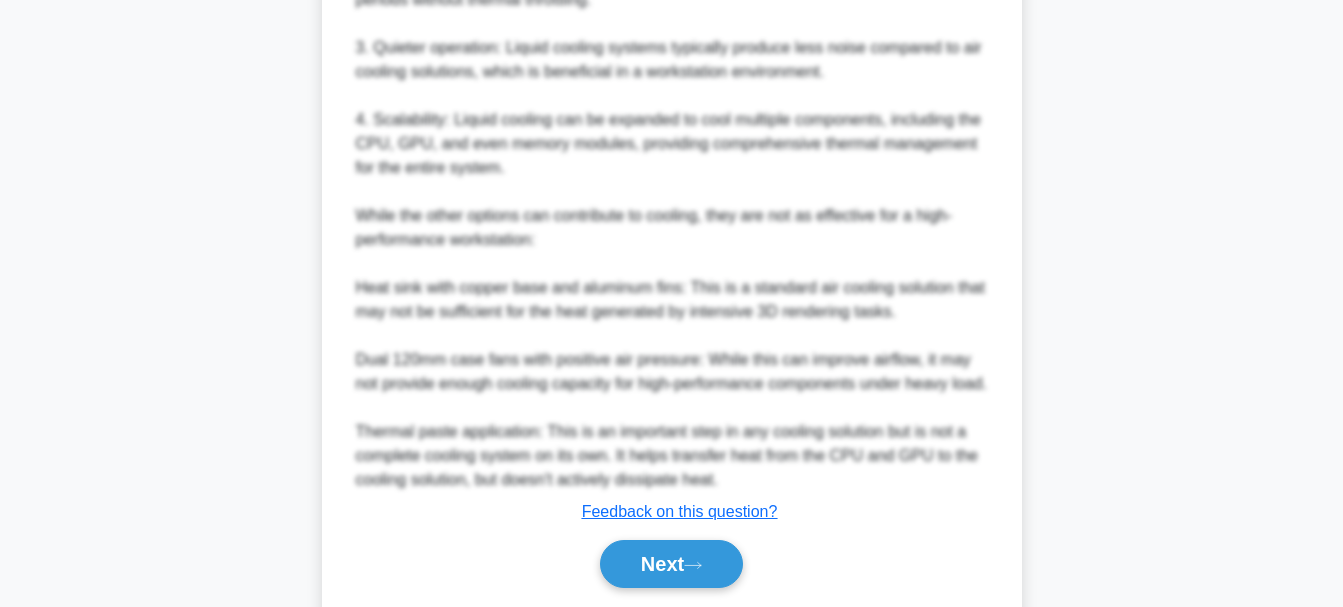 scroll, scrollTop: 891, scrollLeft: 0, axis: vertical 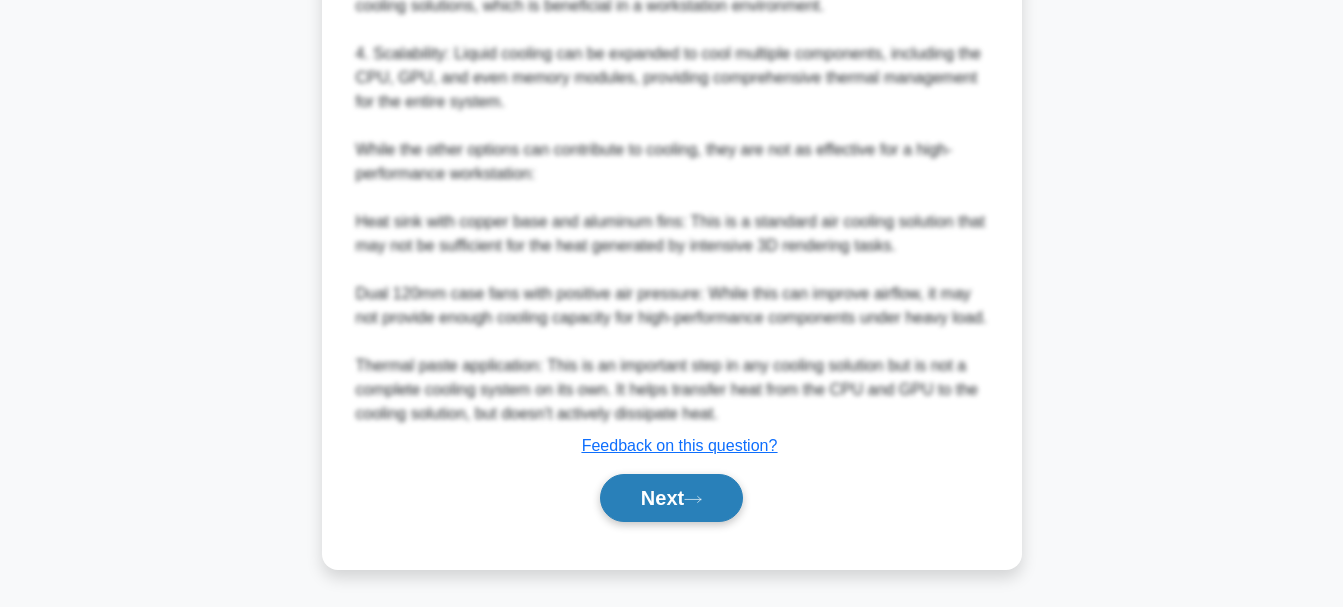 click on "Next" at bounding box center (671, 498) 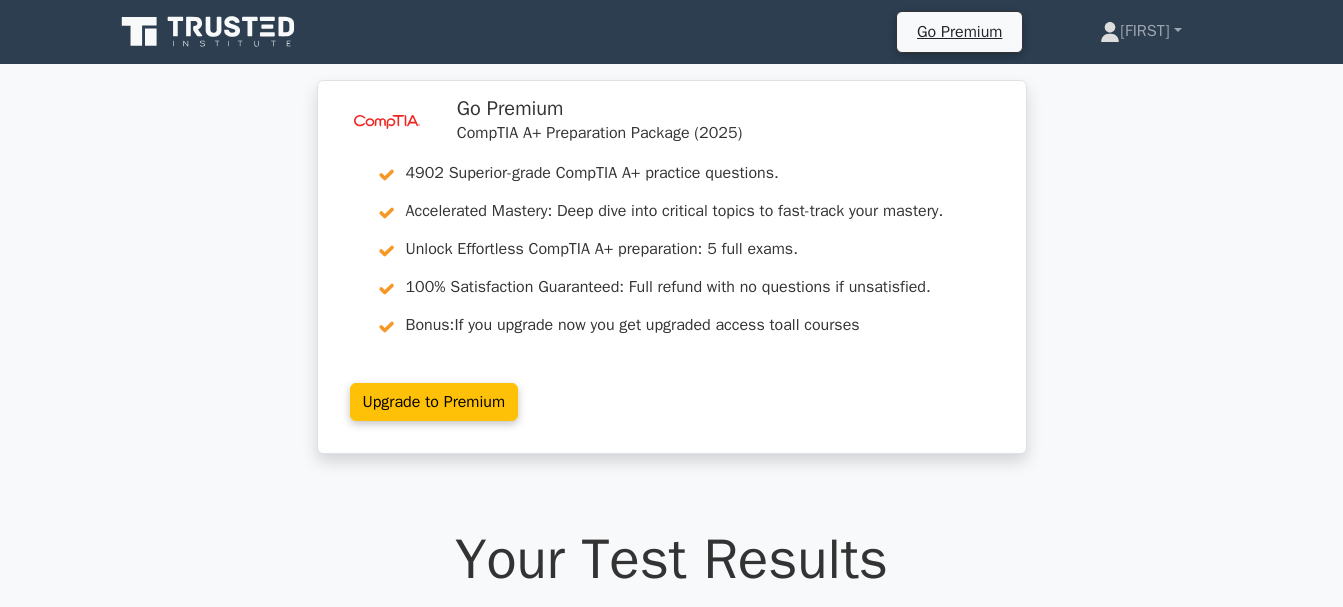 scroll, scrollTop: 0, scrollLeft: 0, axis: both 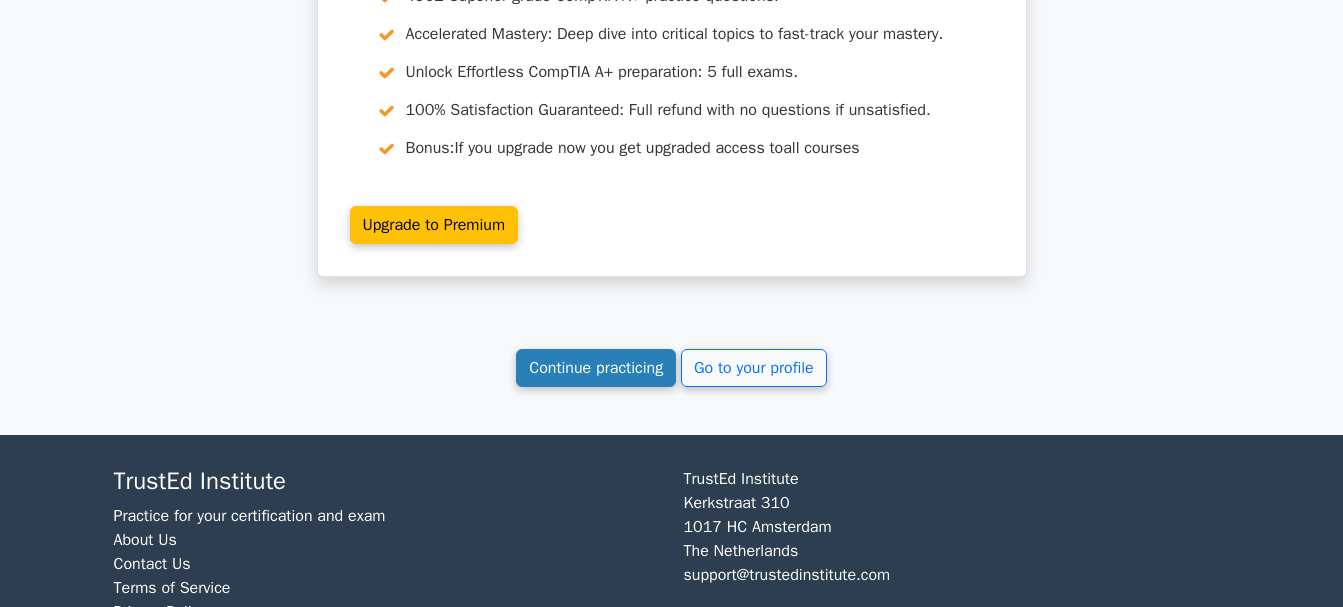 click on "Continue practicing" at bounding box center (596, 368) 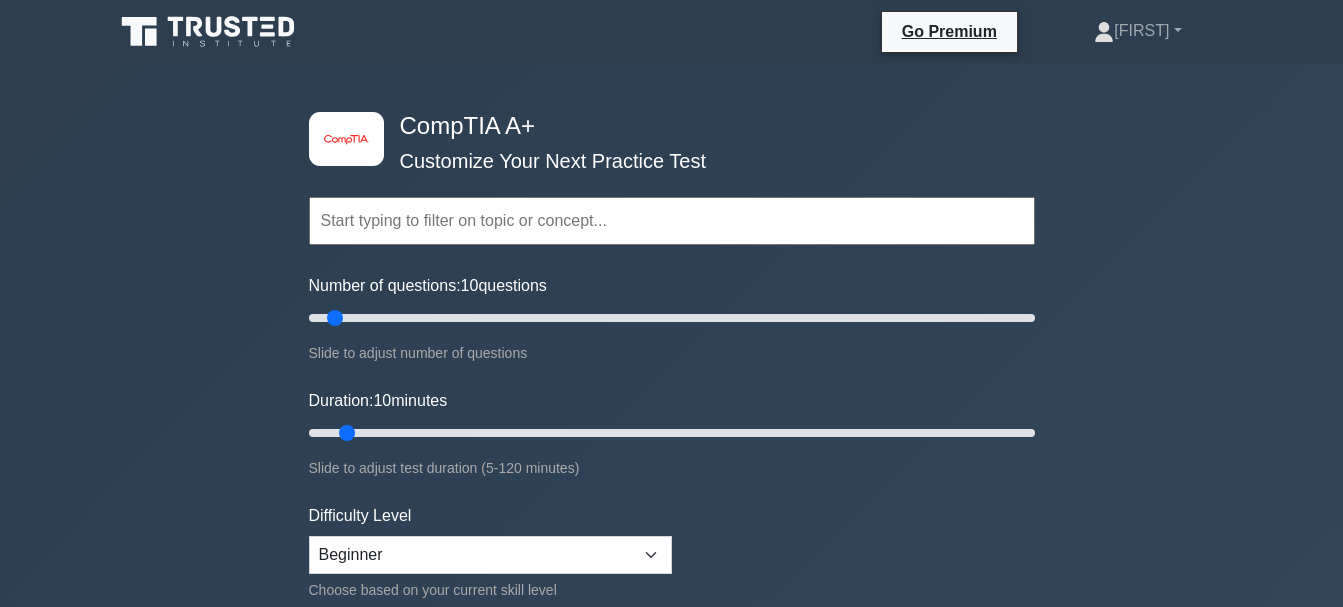 scroll, scrollTop: 0, scrollLeft: 0, axis: both 